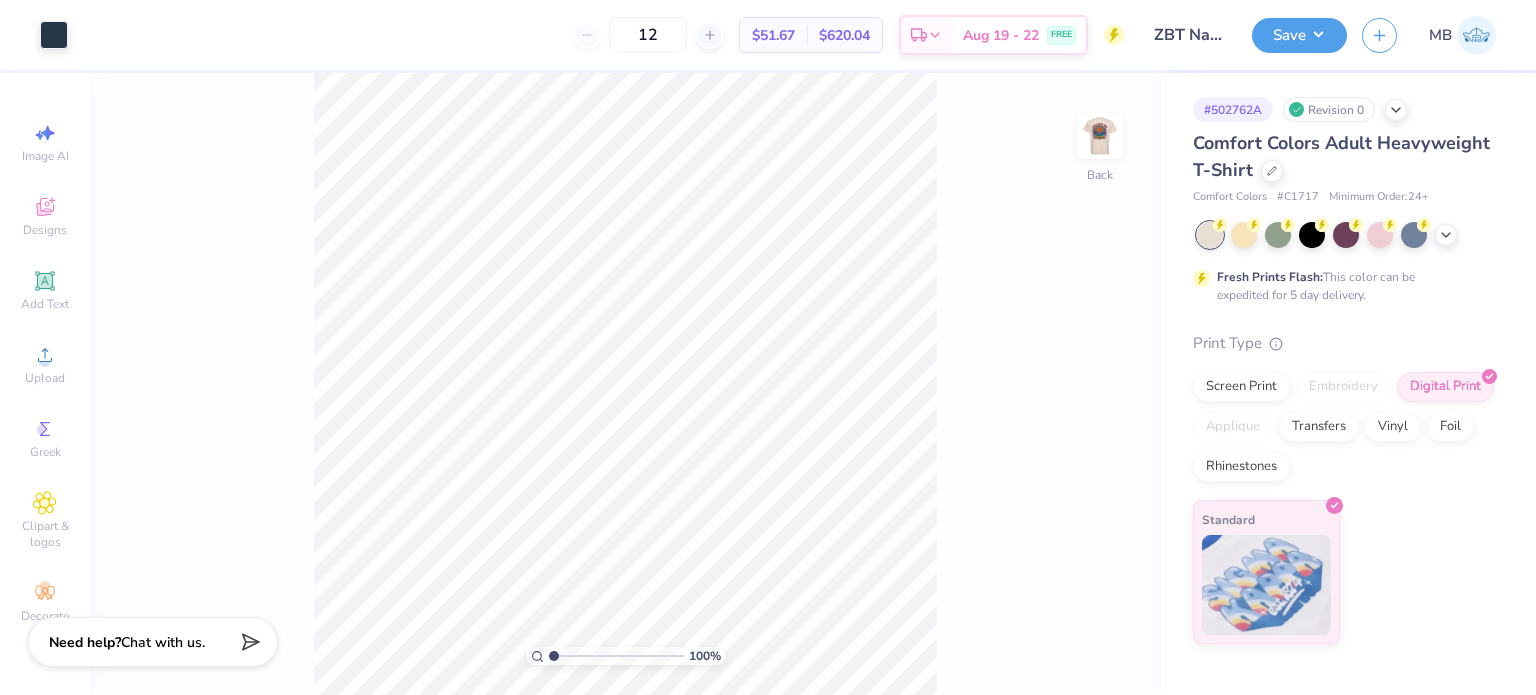 scroll, scrollTop: 0, scrollLeft: 0, axis: both 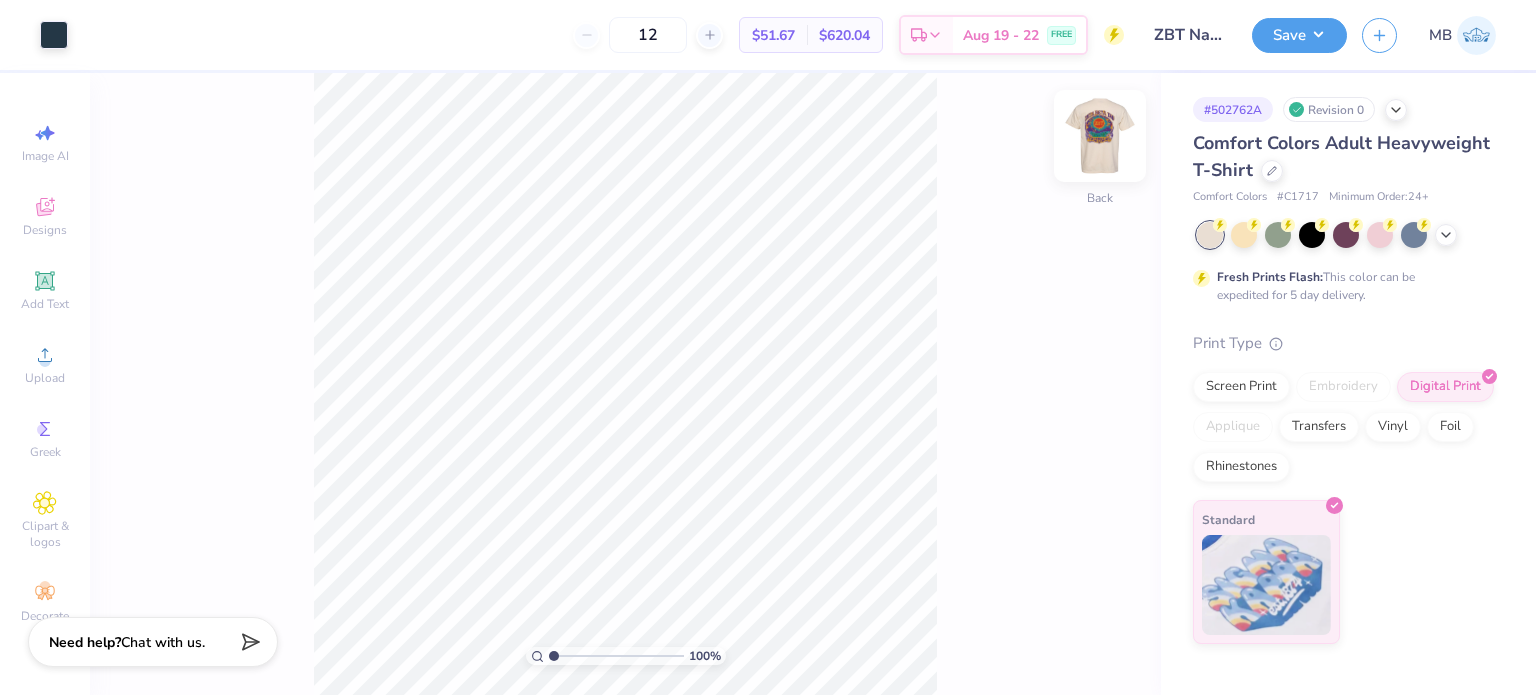 click at bounding box center (1100, 136) 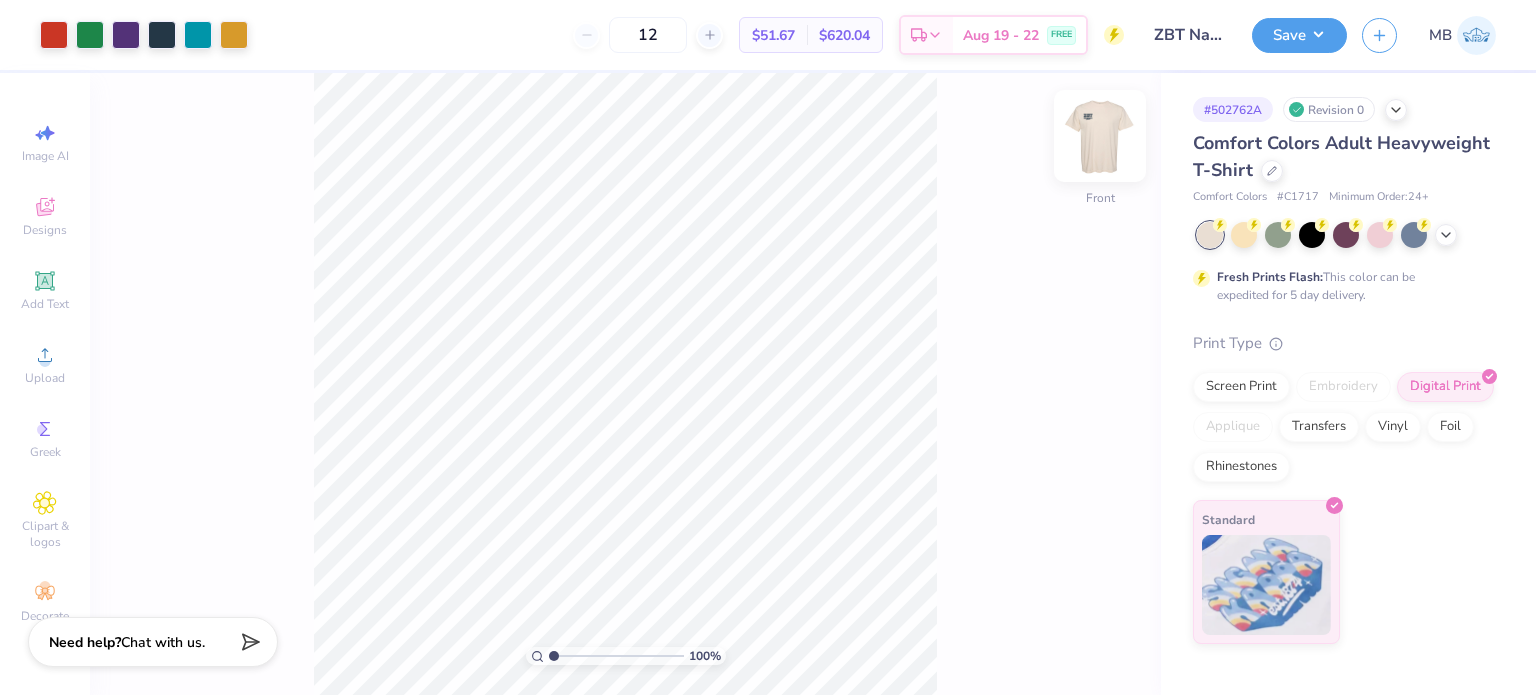 click at bounding box center [1100, 136] 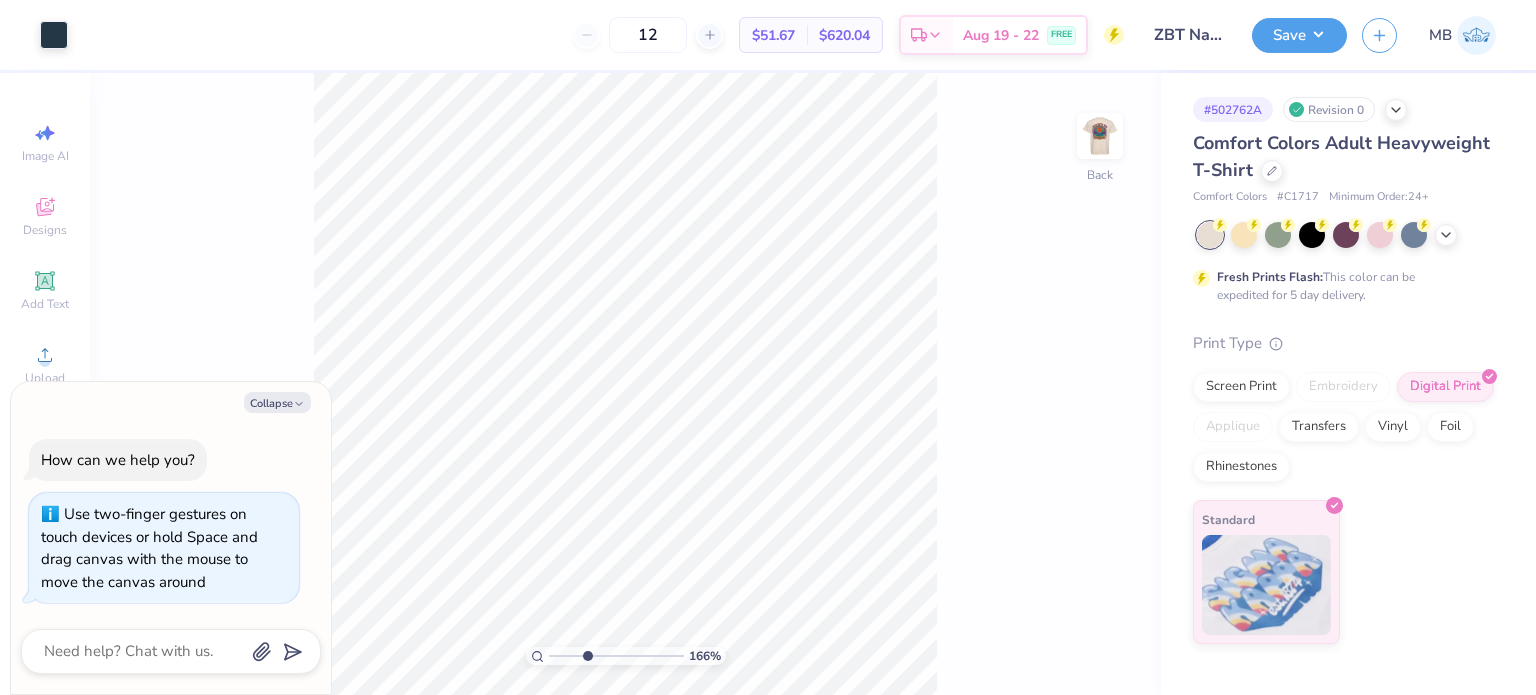 drag, startPoint x: 560, startPoint y: 649, endPoint x: 586, endPoint y: 647, distance: 26.076809 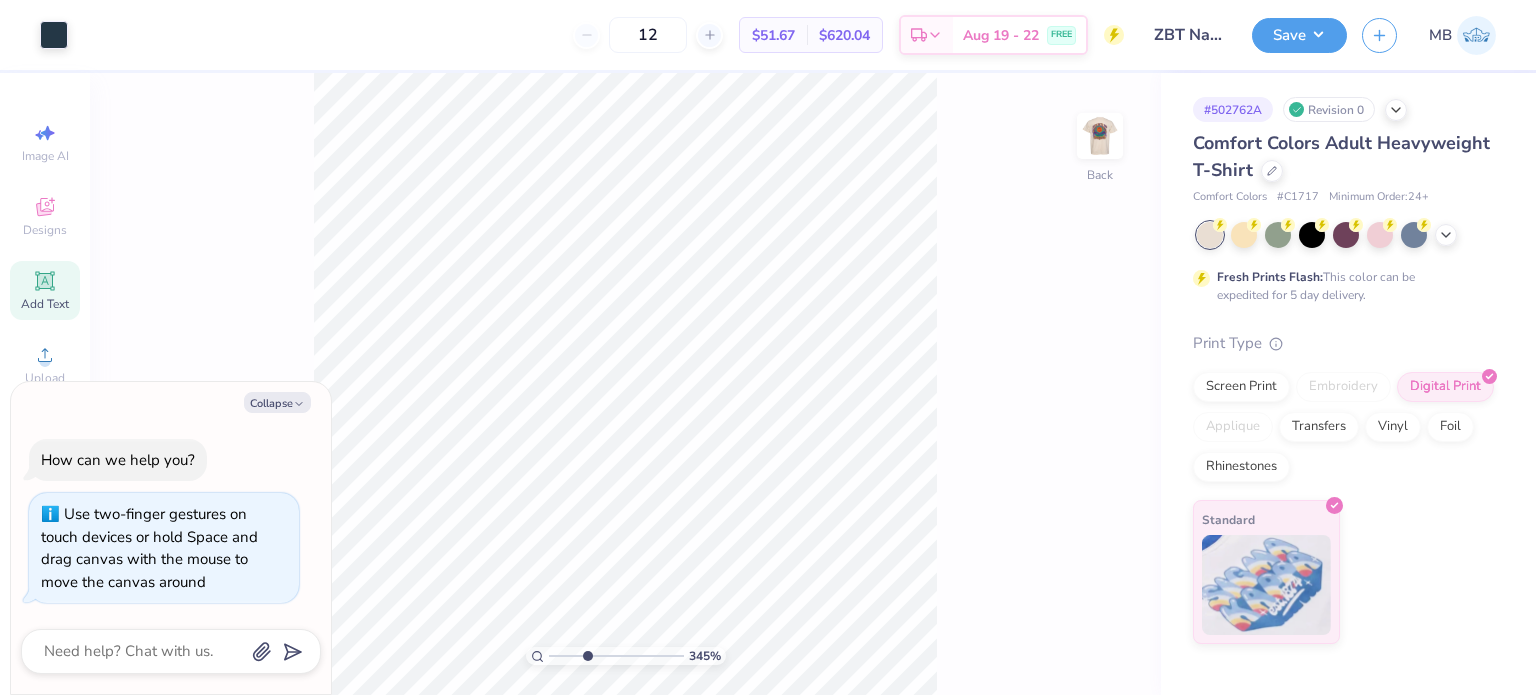 click 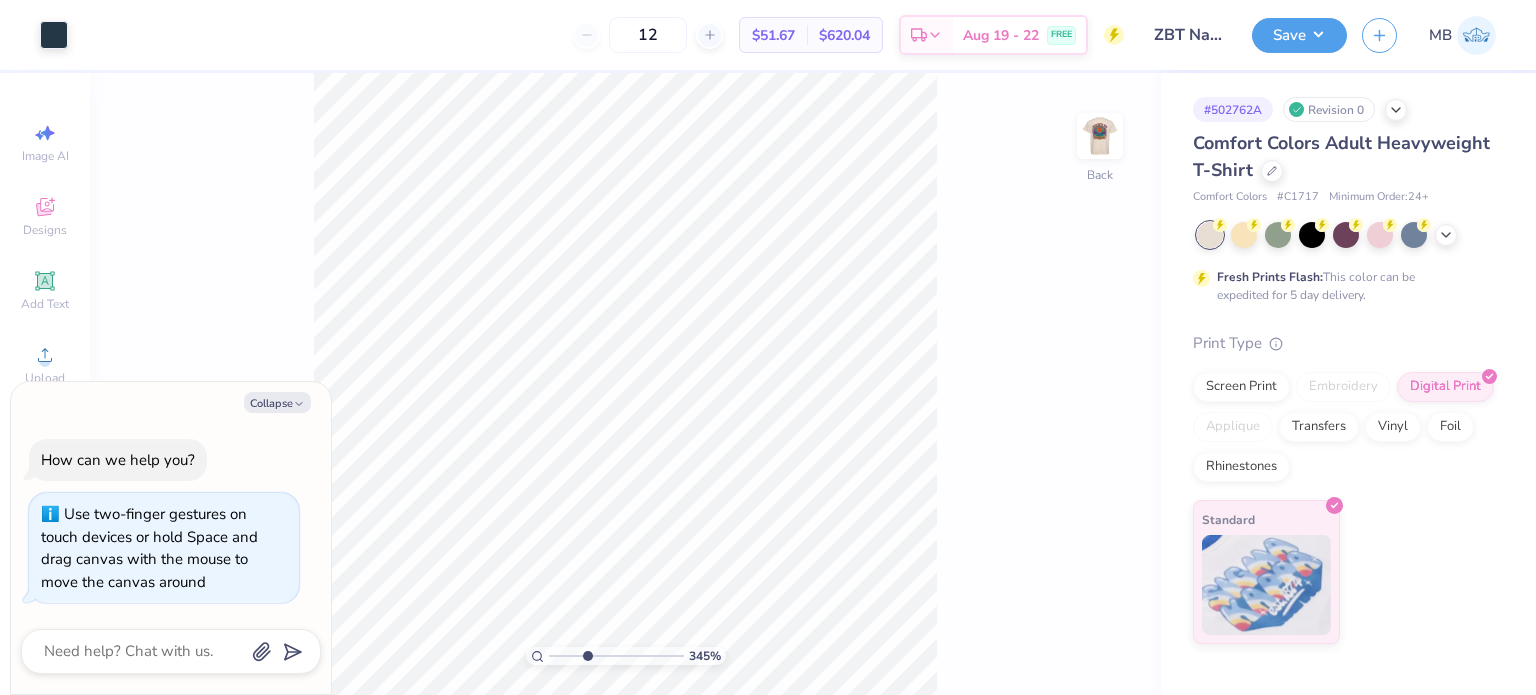 type on "x" 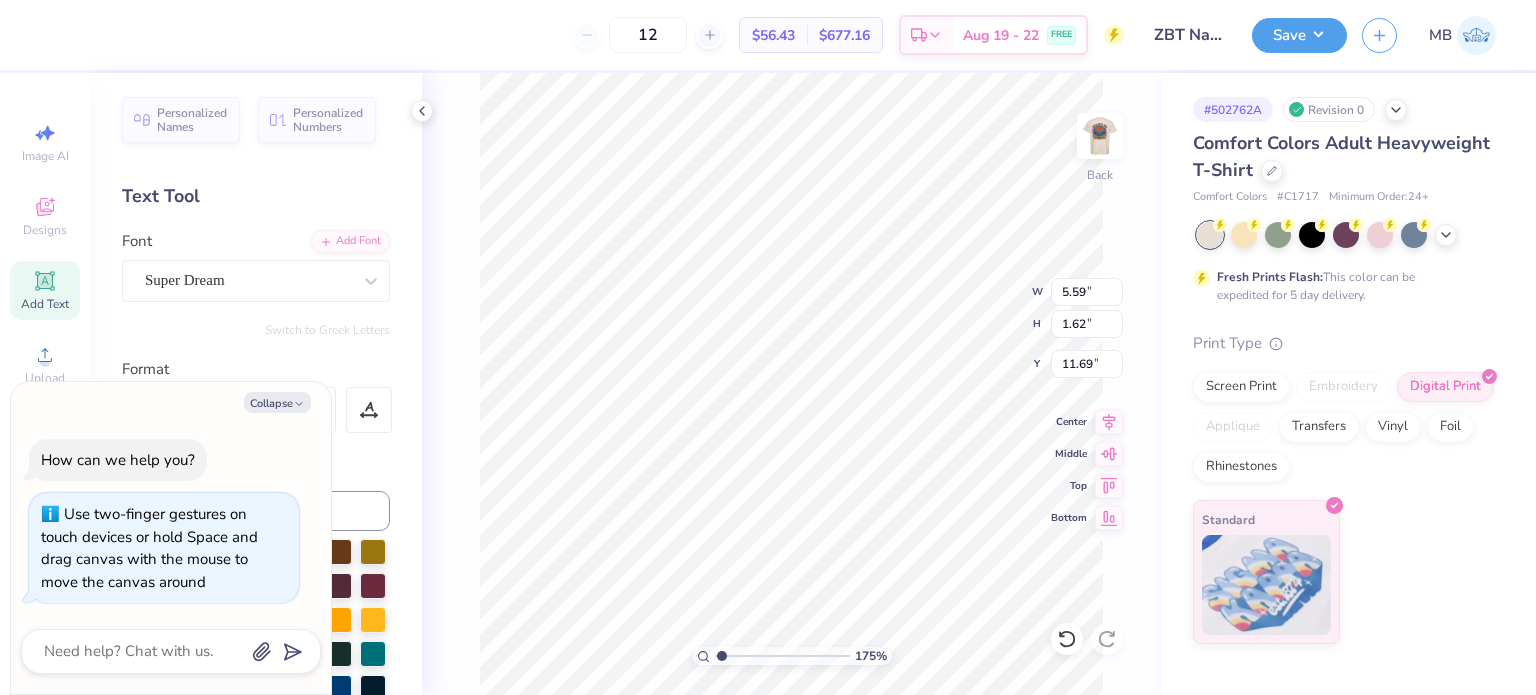 drag, startPoint x: 754, startPoint y: 652, endPoint x: 721, endPoint y: 638, distance: 35.846897 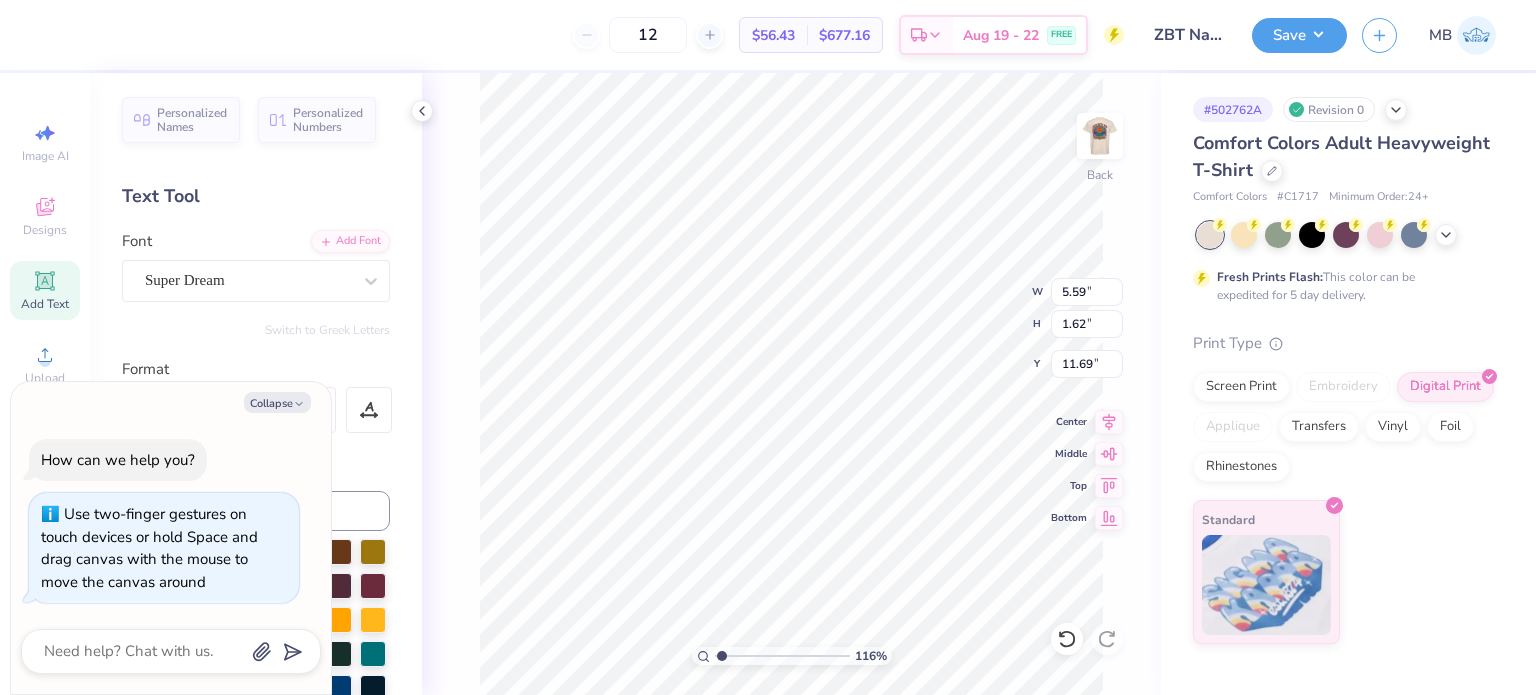 scroll, scrollTop: 16, scrollLeft: 2, axis: both 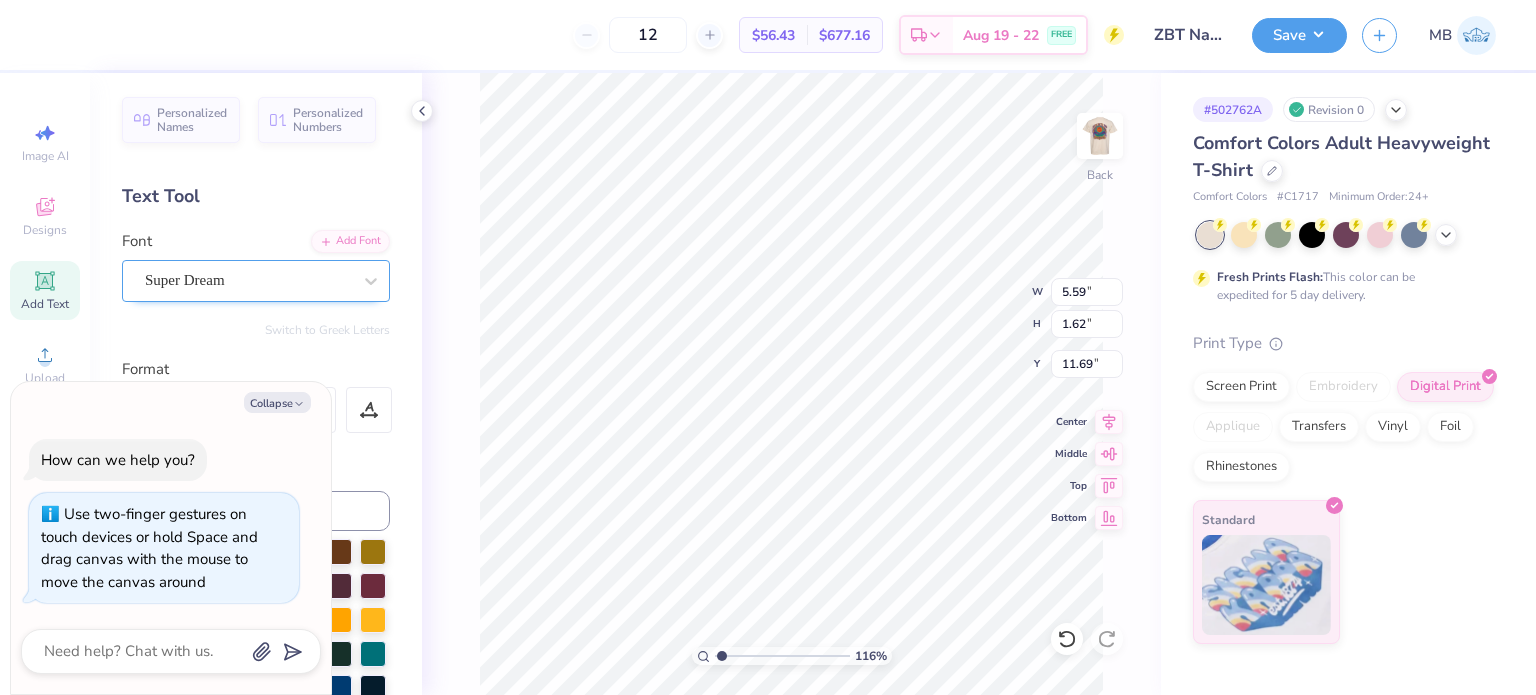 type on "®" 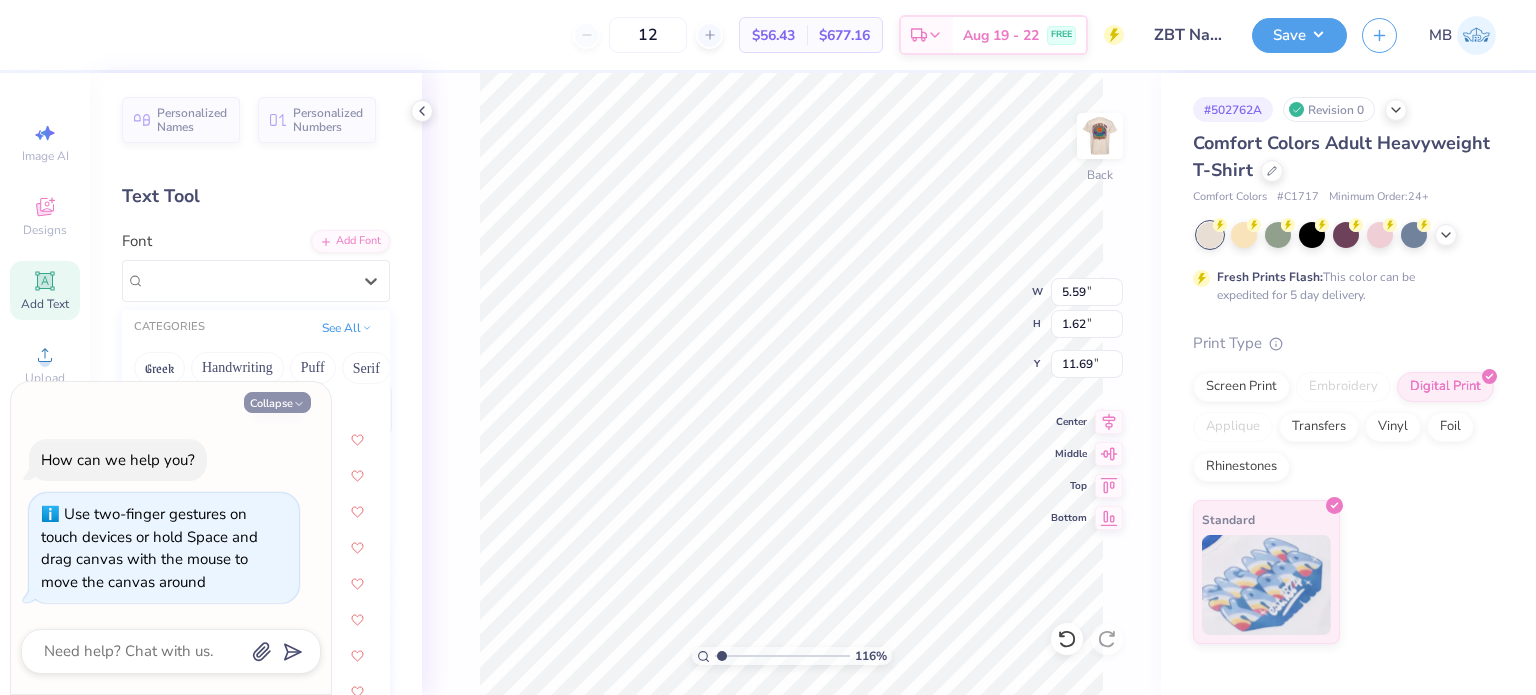 click on "Collapse" at bounding box center [277, 402] 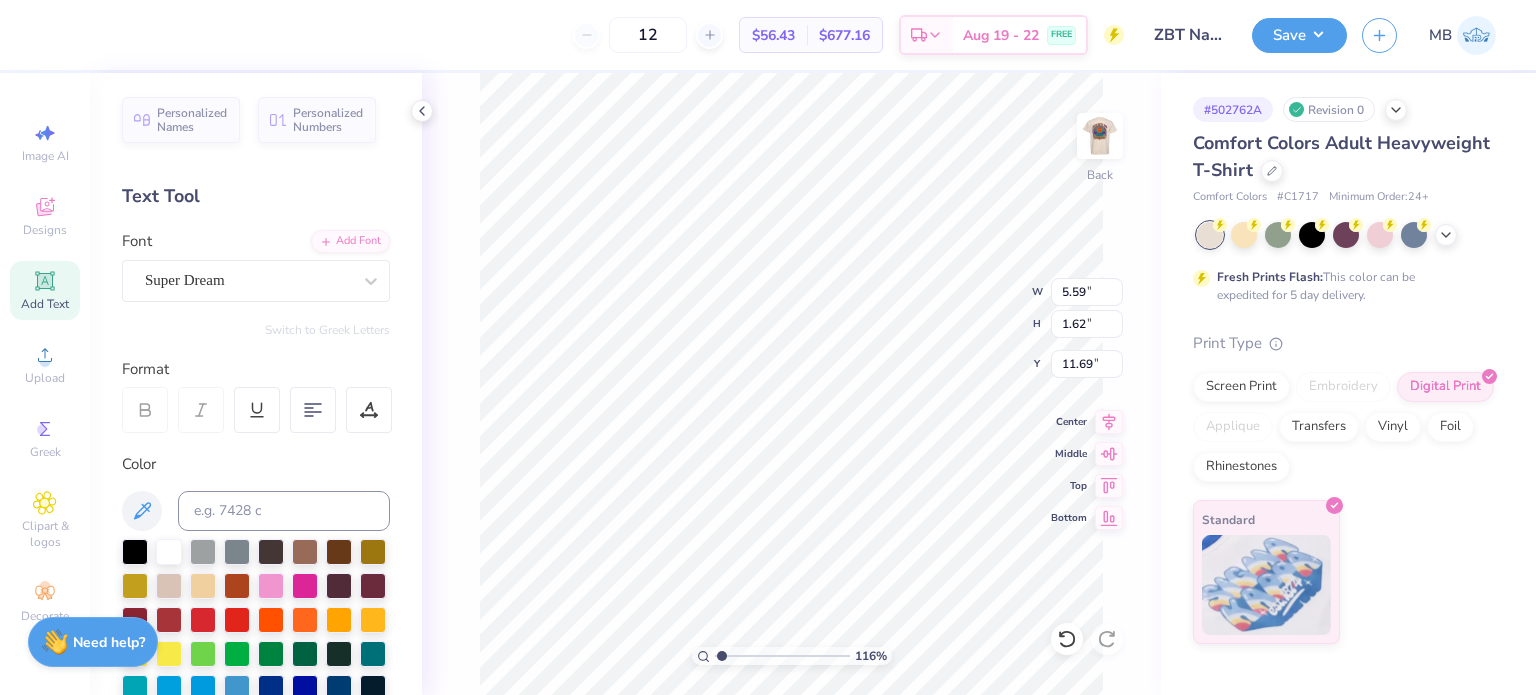 type on "x" 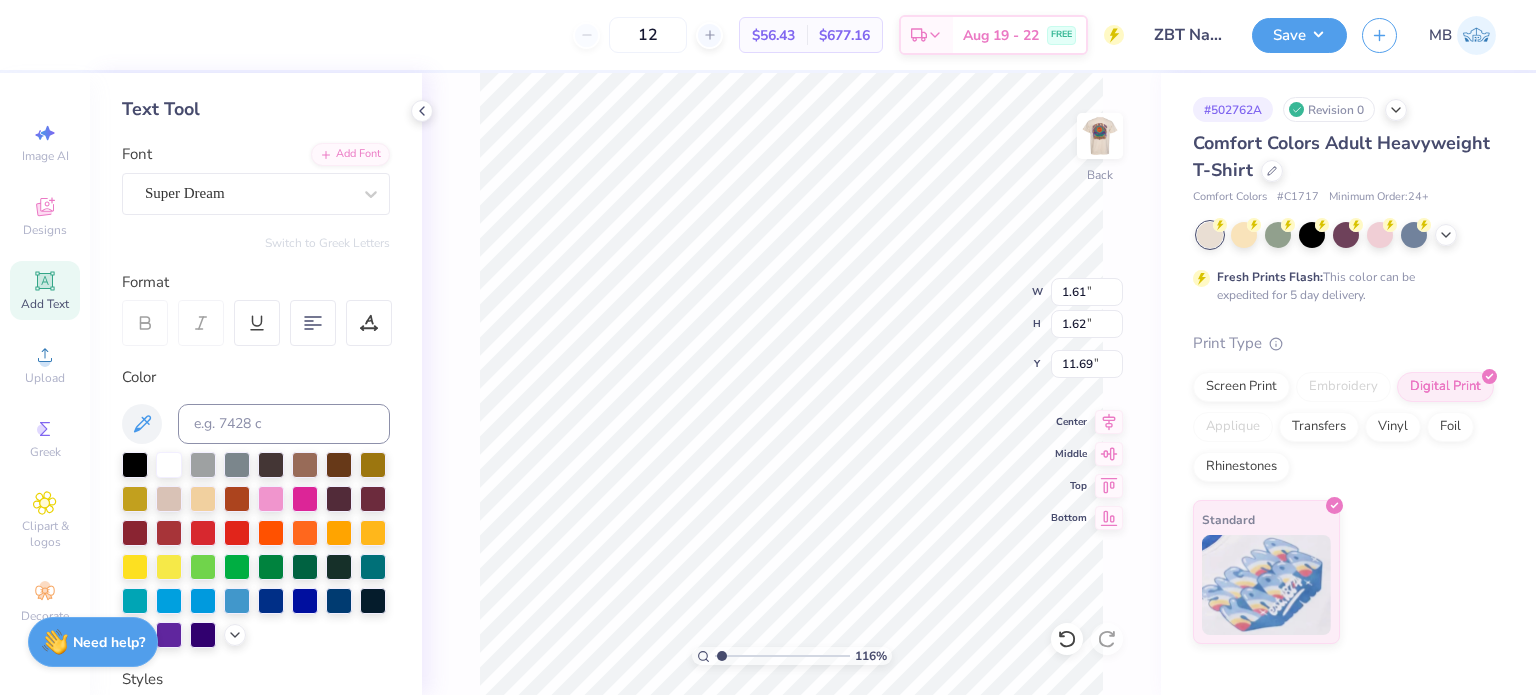 scroll, scrollTop: 100, scrollLeft: 0, axis: vertical 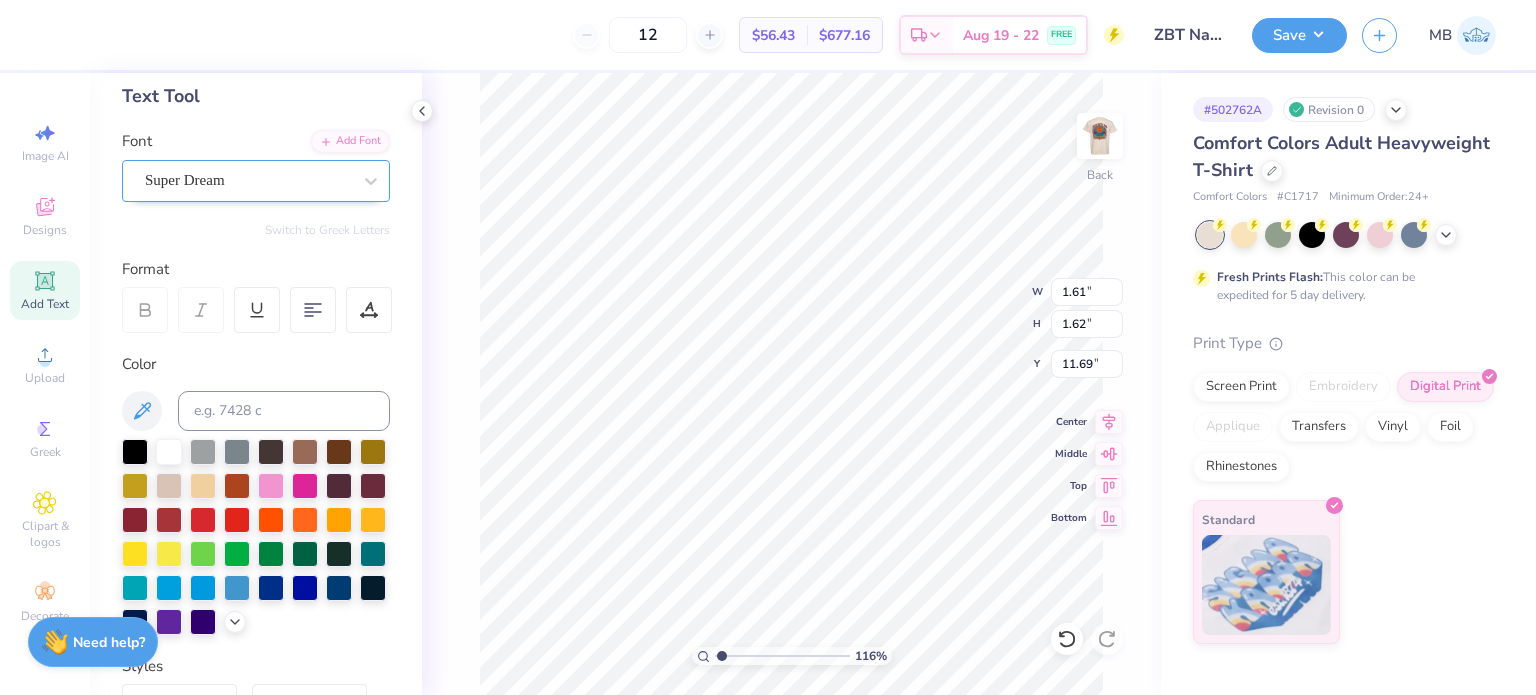 click on "Super Dream" at bounding box center (256, 181) 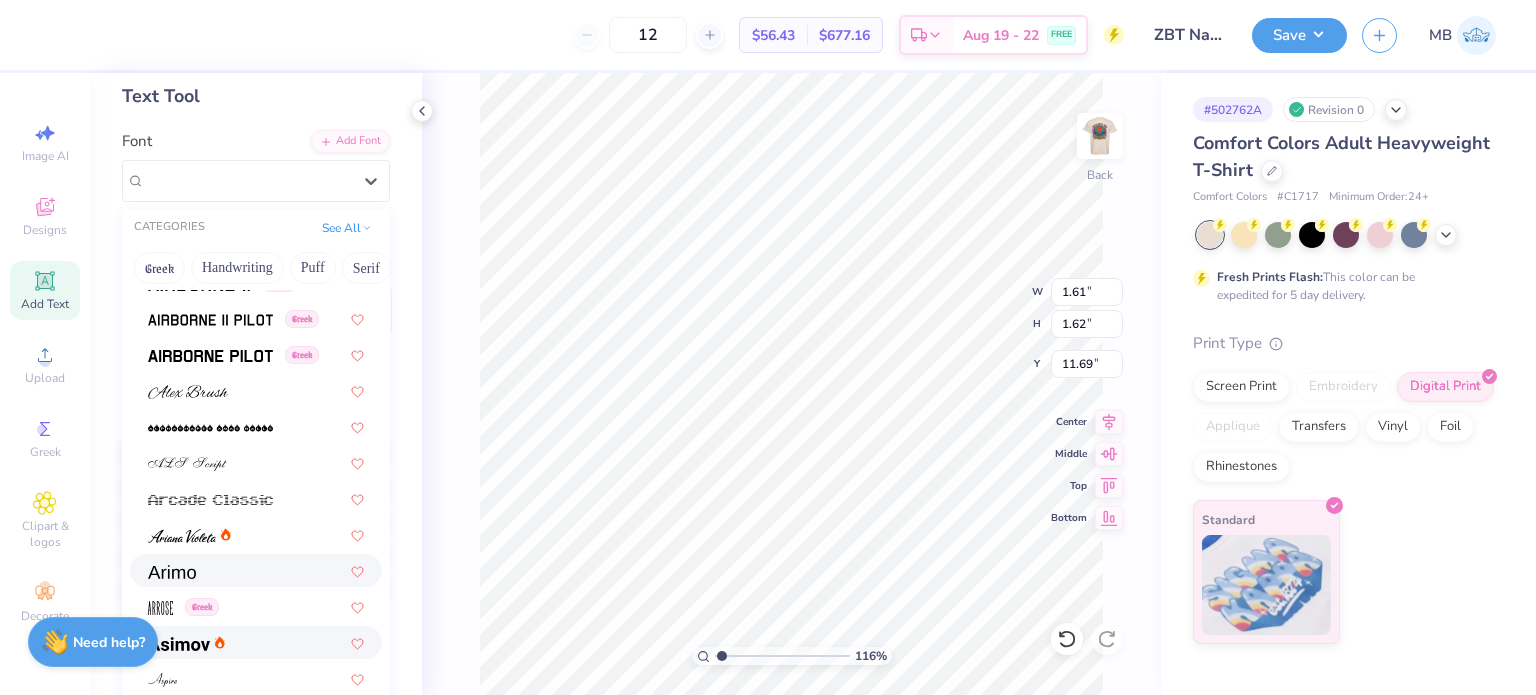 scroll, scrollTop: 700, scrollLeft: 0, axis: vertical 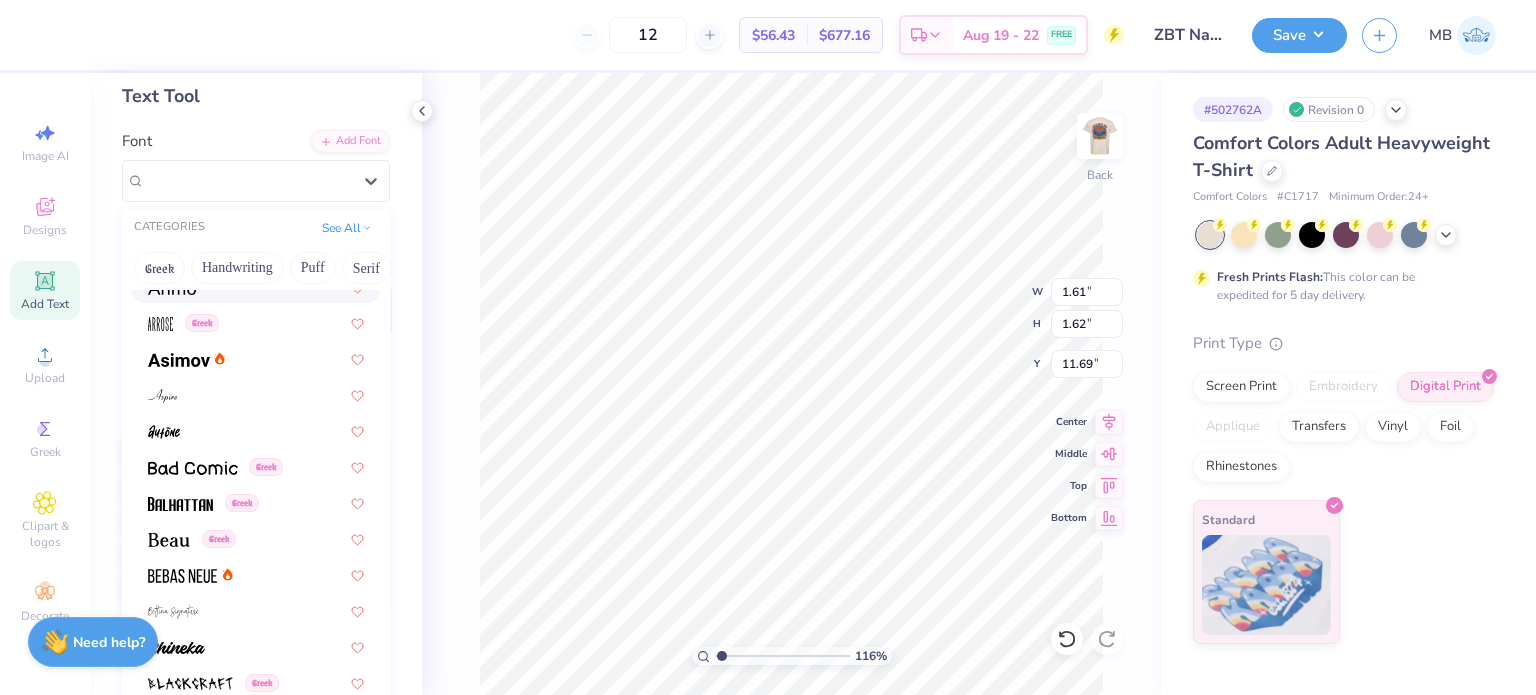 click at bounding box center (256, 286) 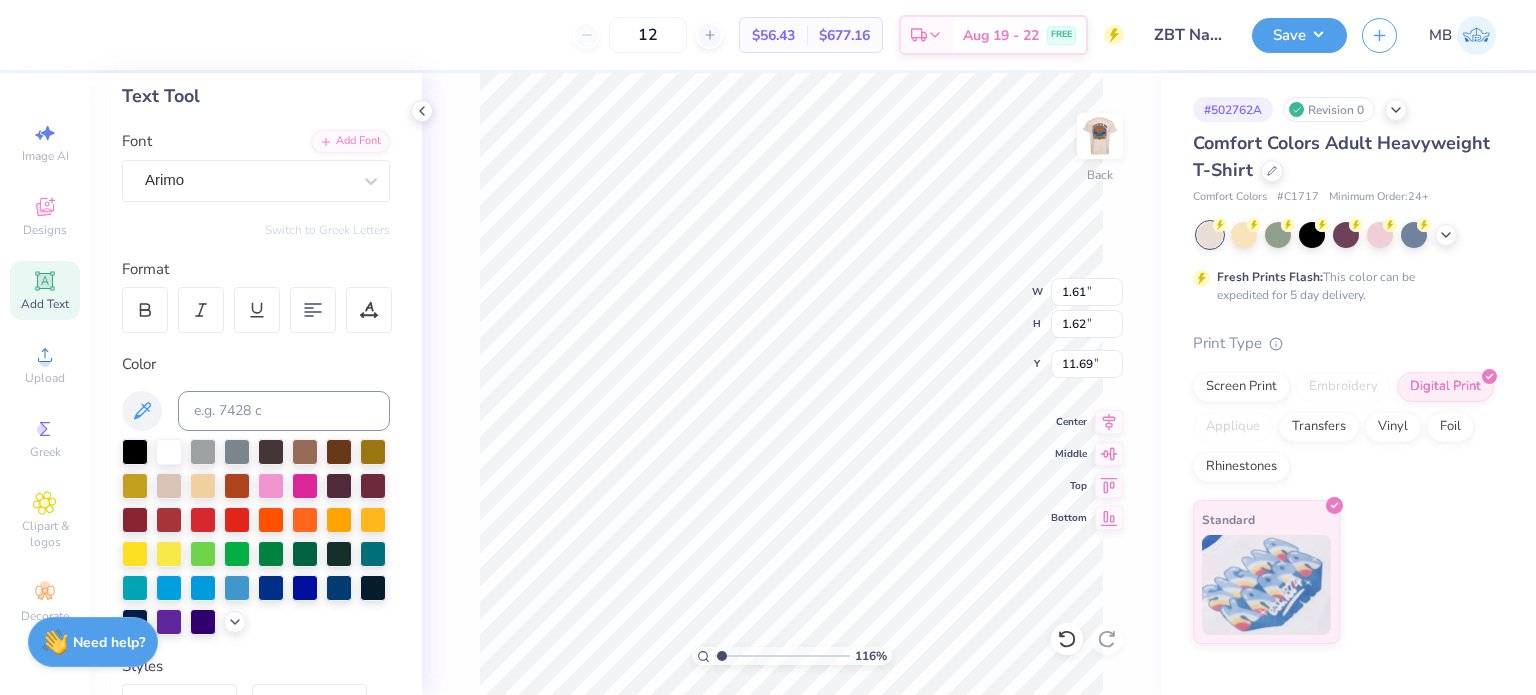 type on "1.63" 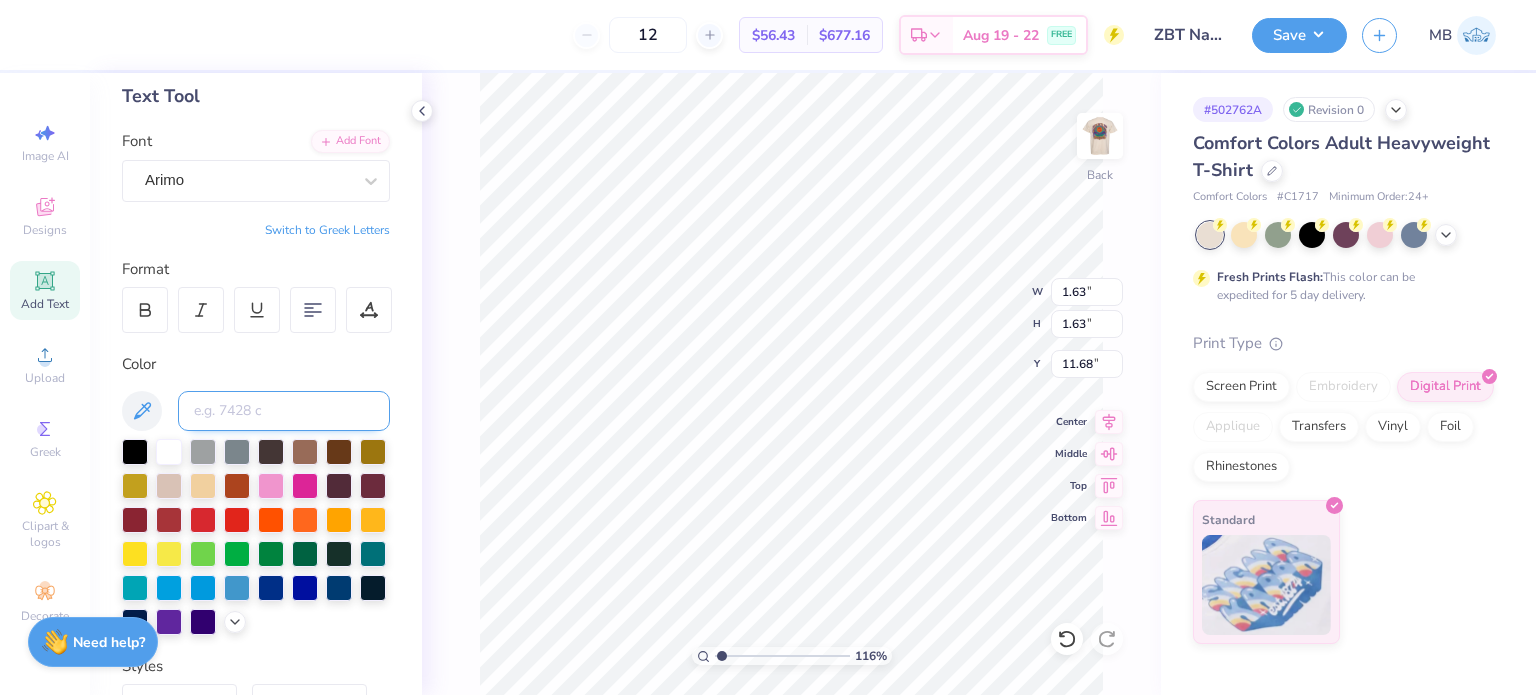 click at bounding box center [284, 411] 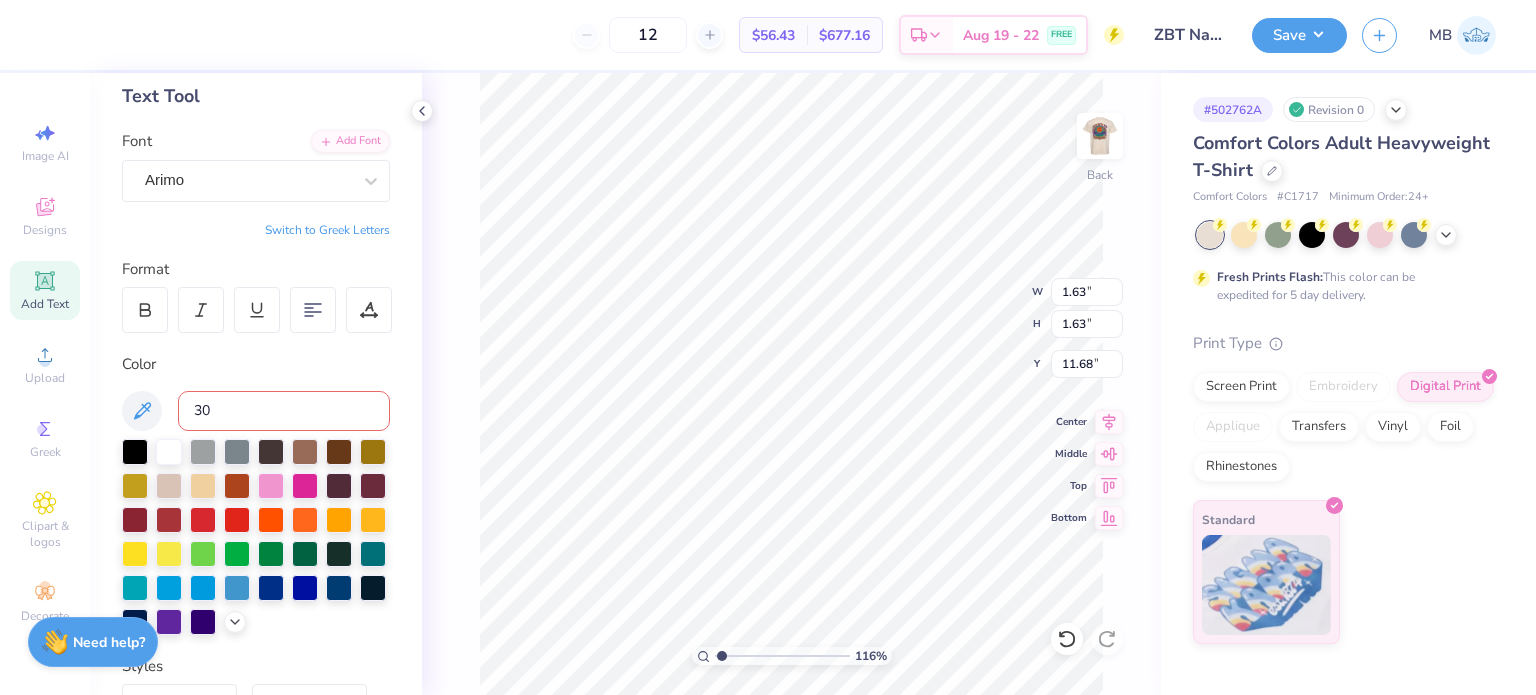 type on "302" 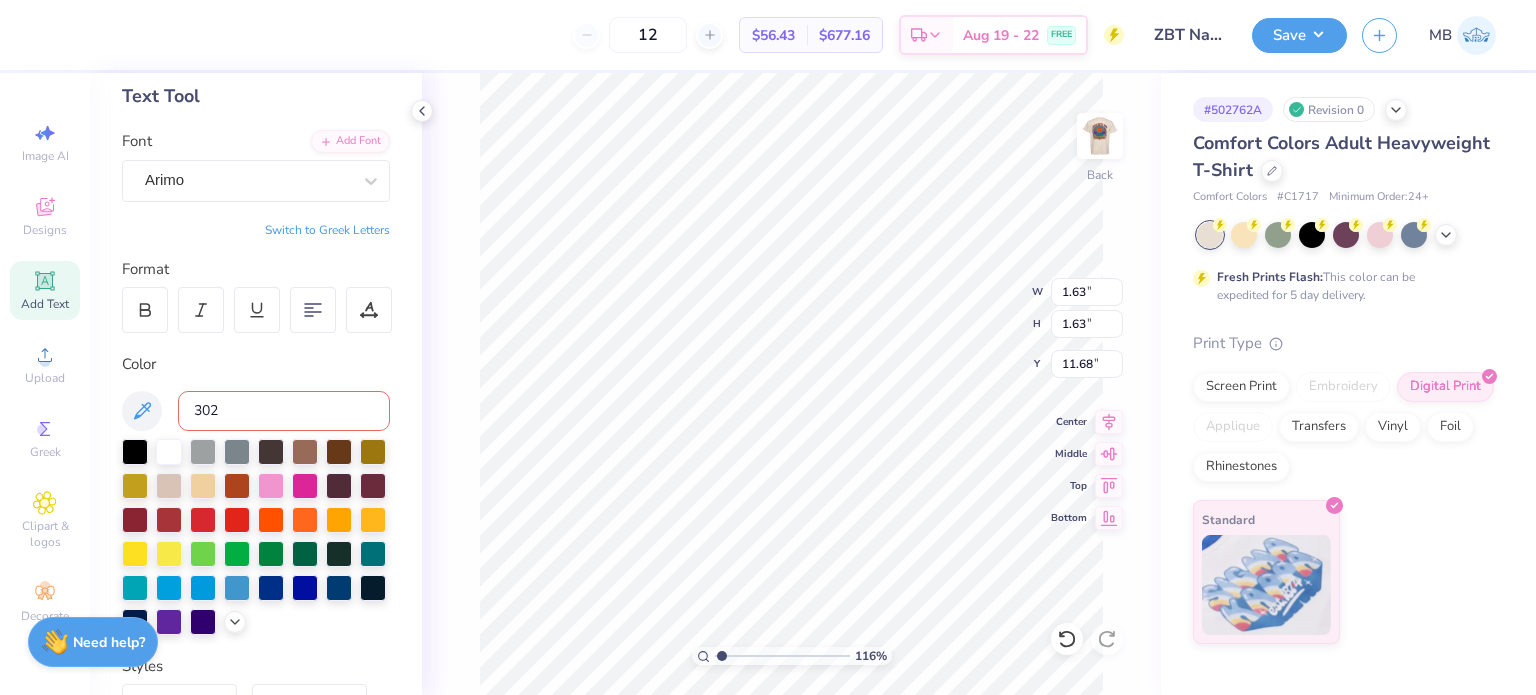 type 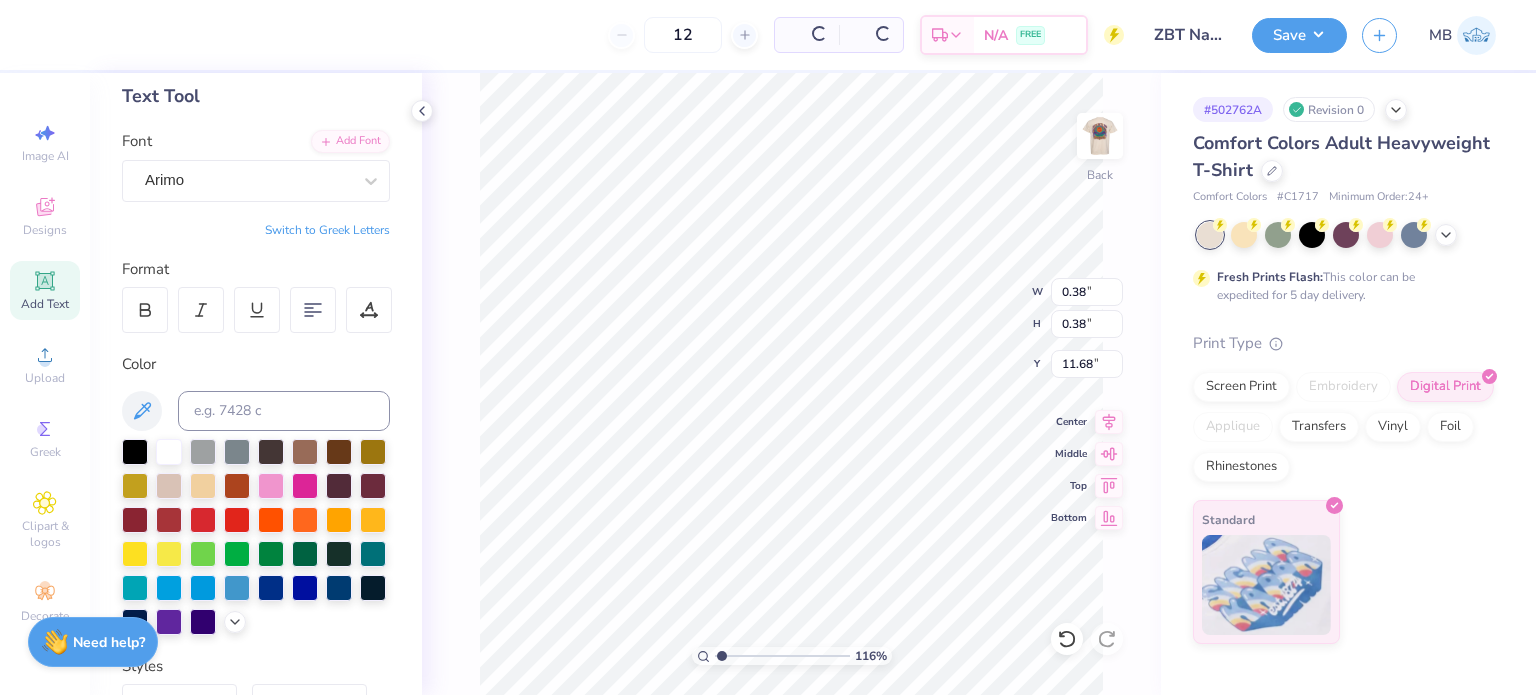 type on "0.38" 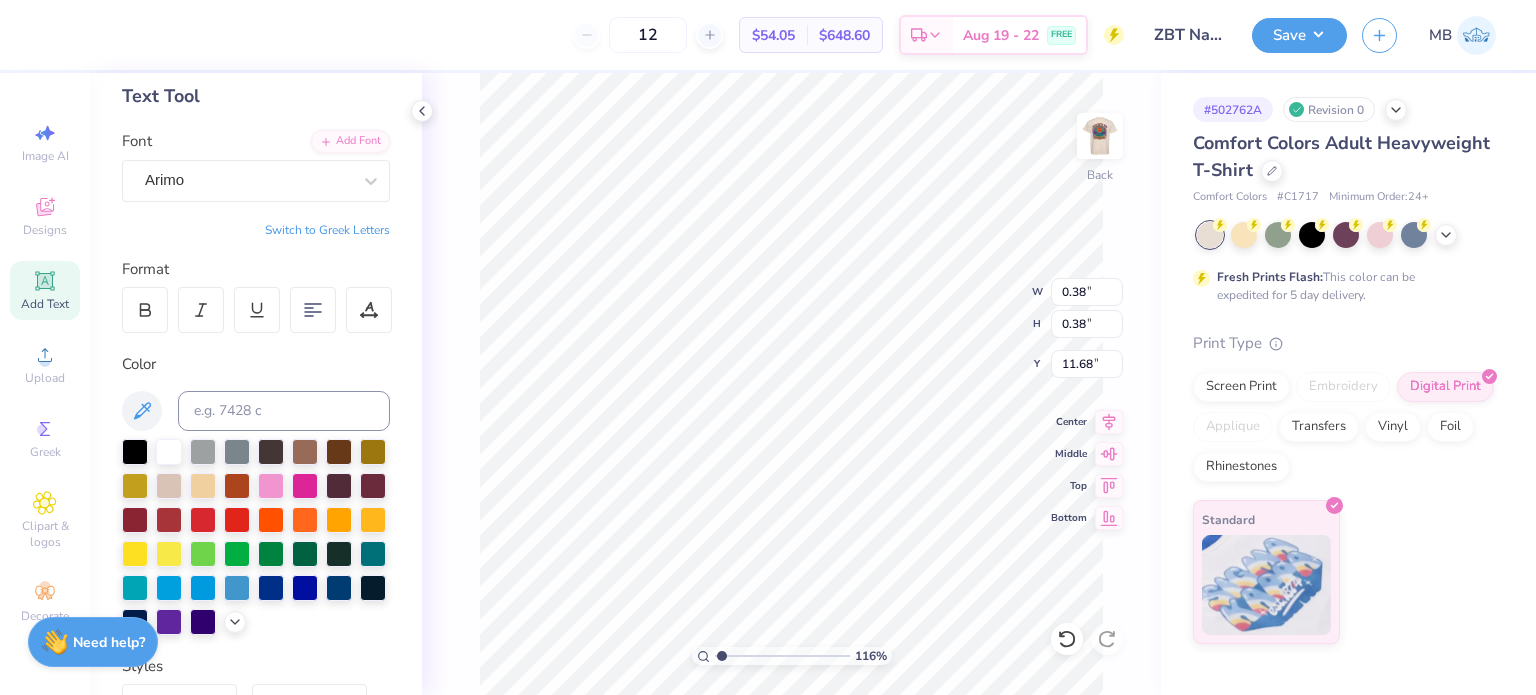 type on "6.87" 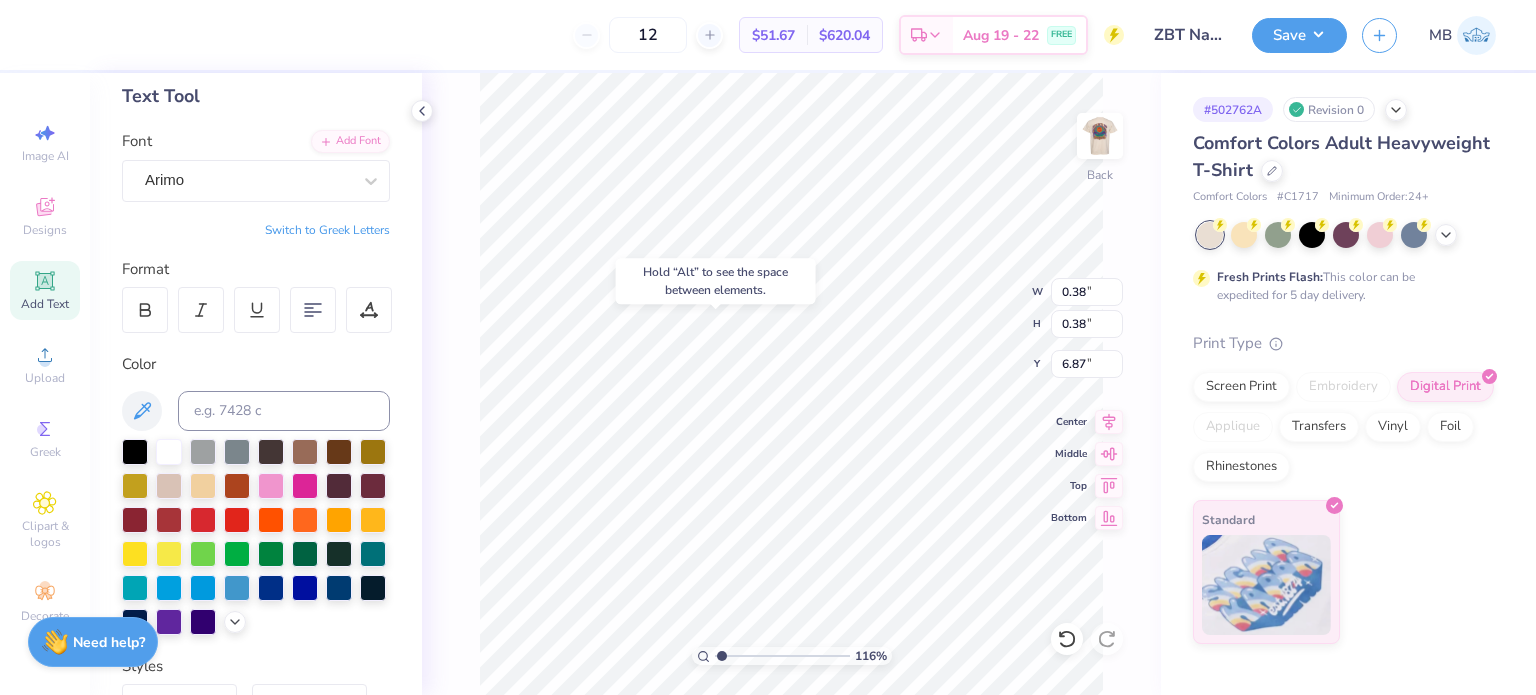 drag, startPoint x: 712, startPoint y: 656, endPoint x: 757, endPoint y: 649, distance: 45.54119 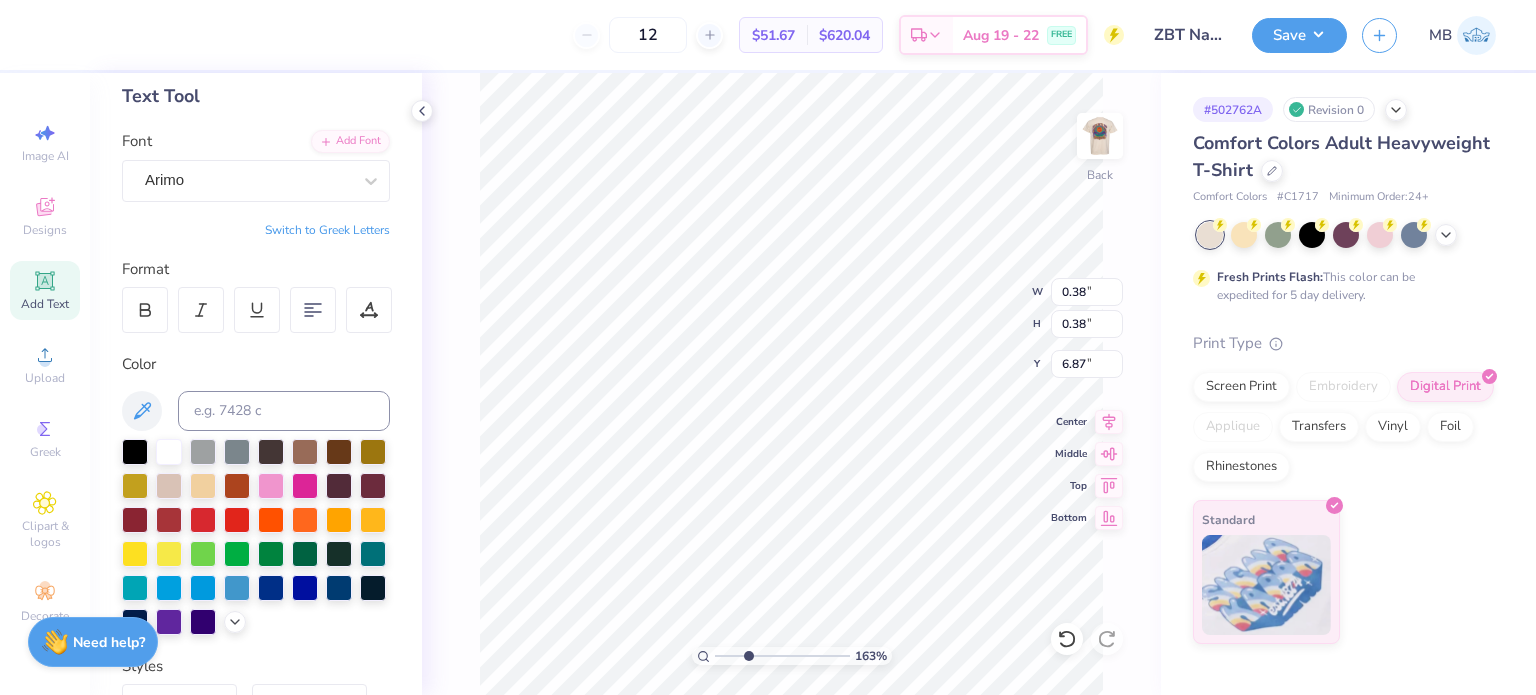 drag, startPoint x: 728, startPoint y: 658, endPoint x: 748, endPoint y: 657, distance: 20.024984 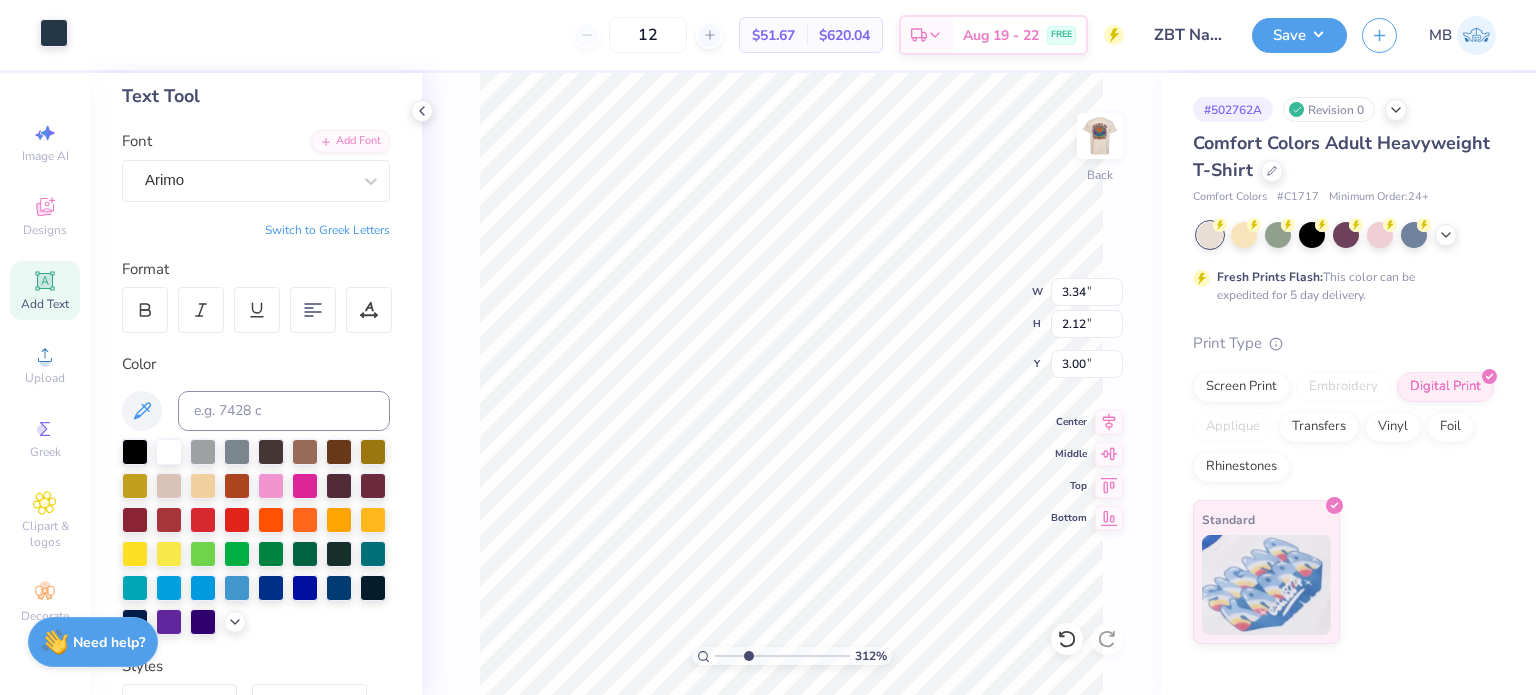 click at bounding box center [54, 33] 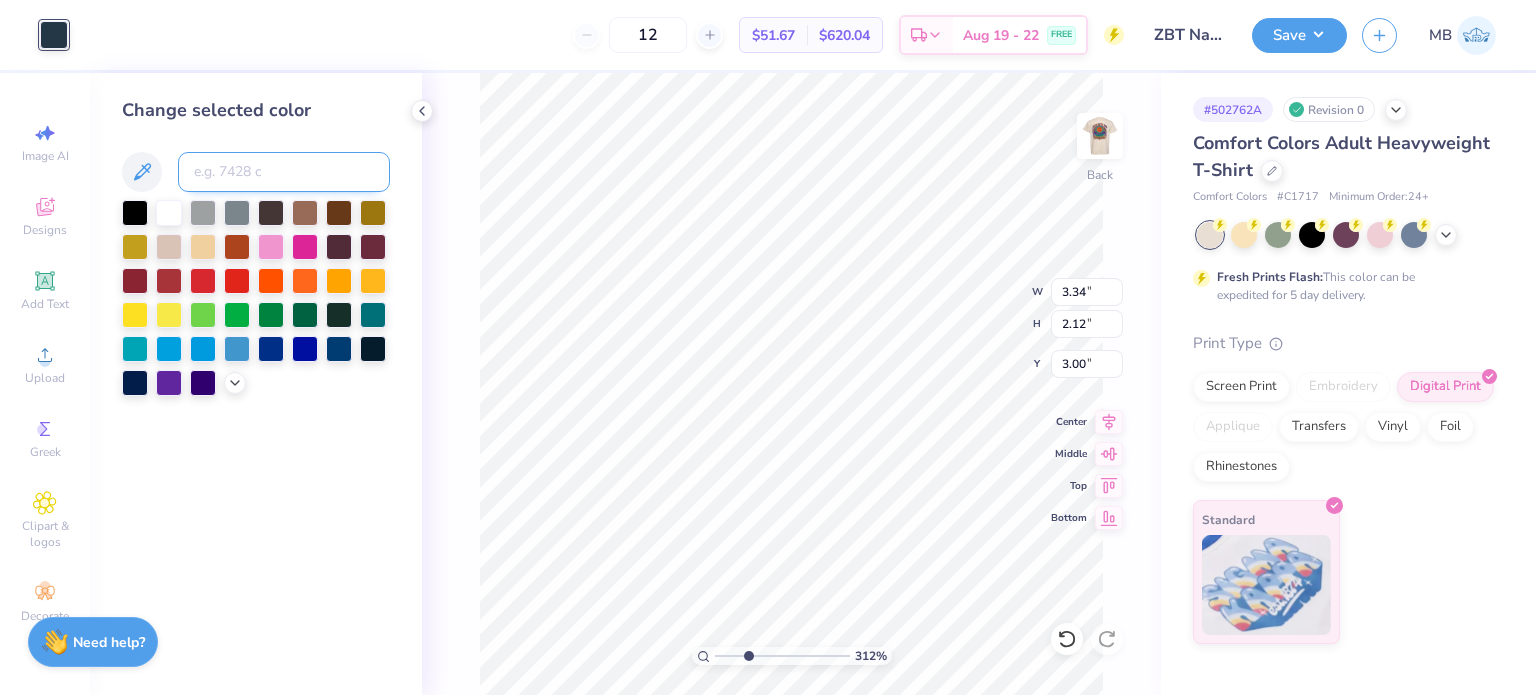 click at bounding box center [284, 172] 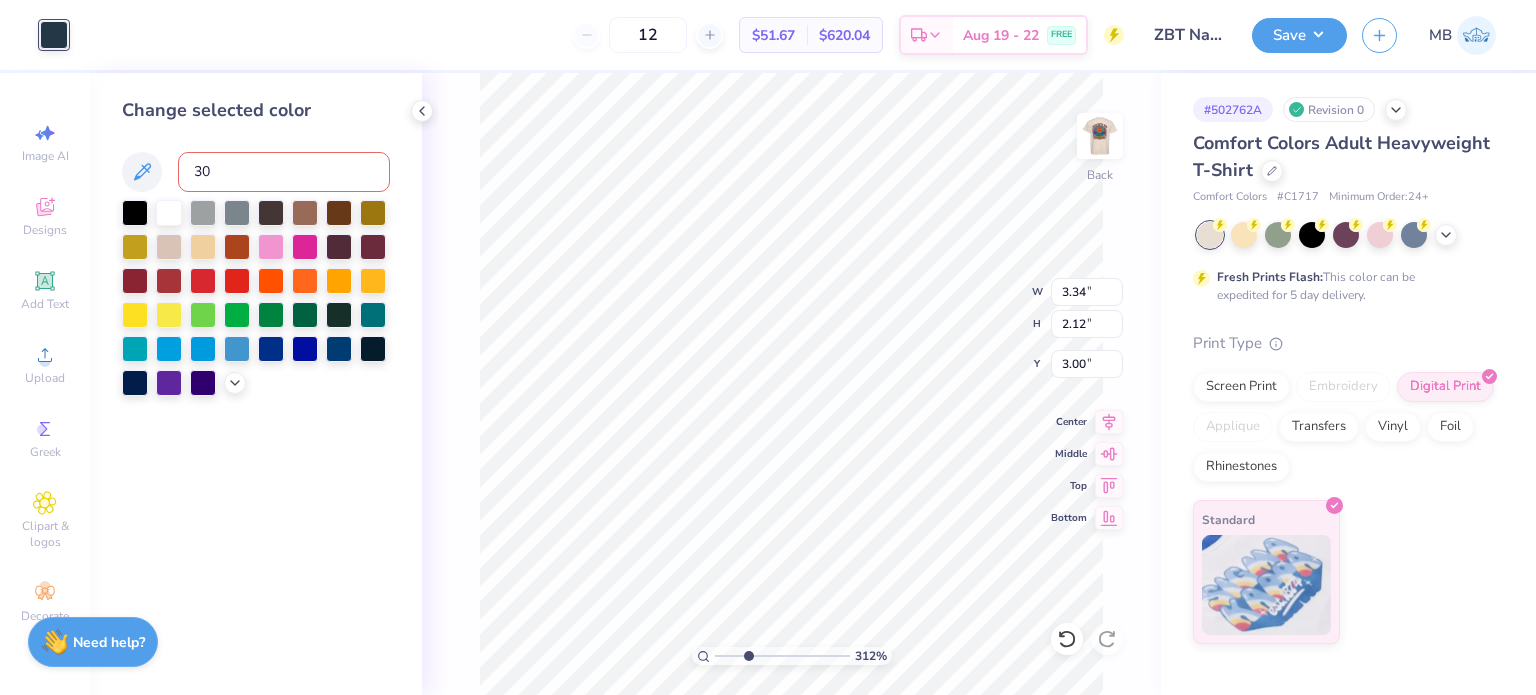 type on "302" 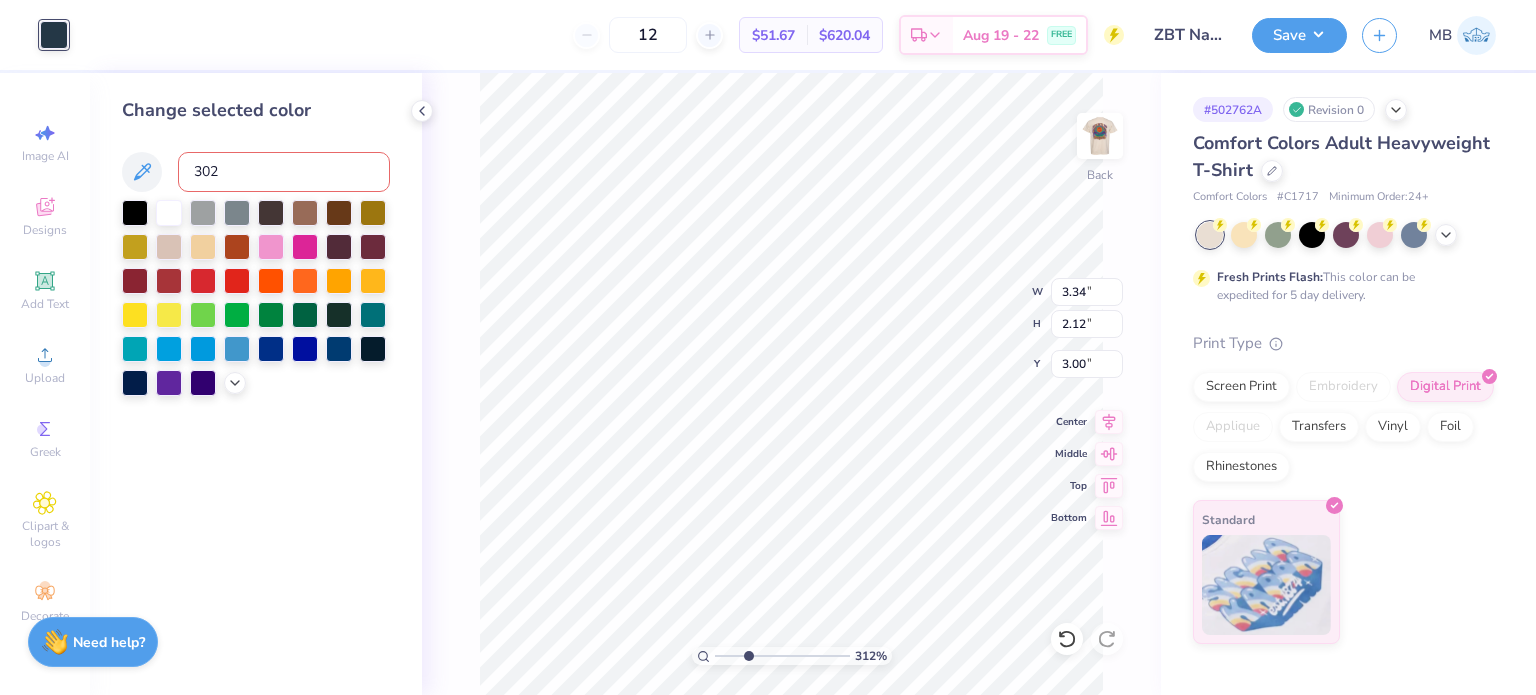 type 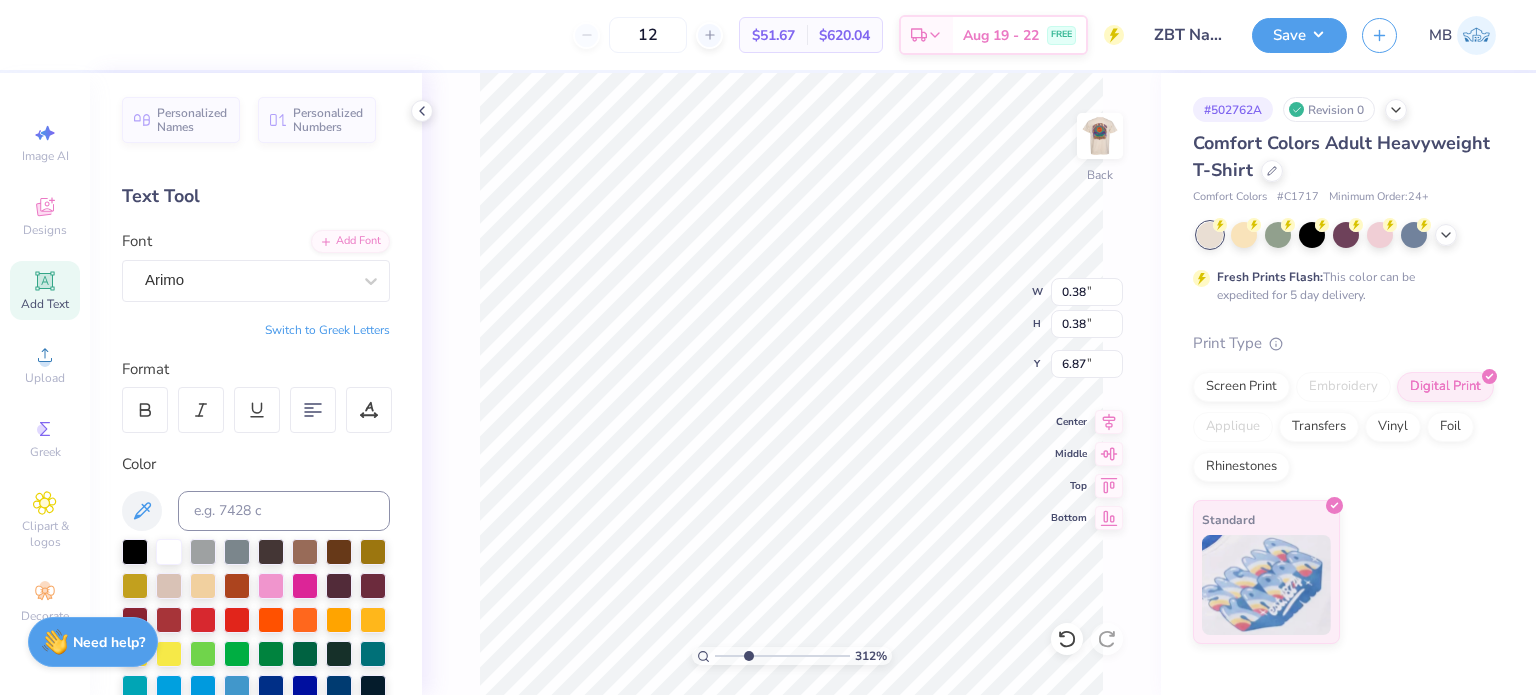 type on "0.22" 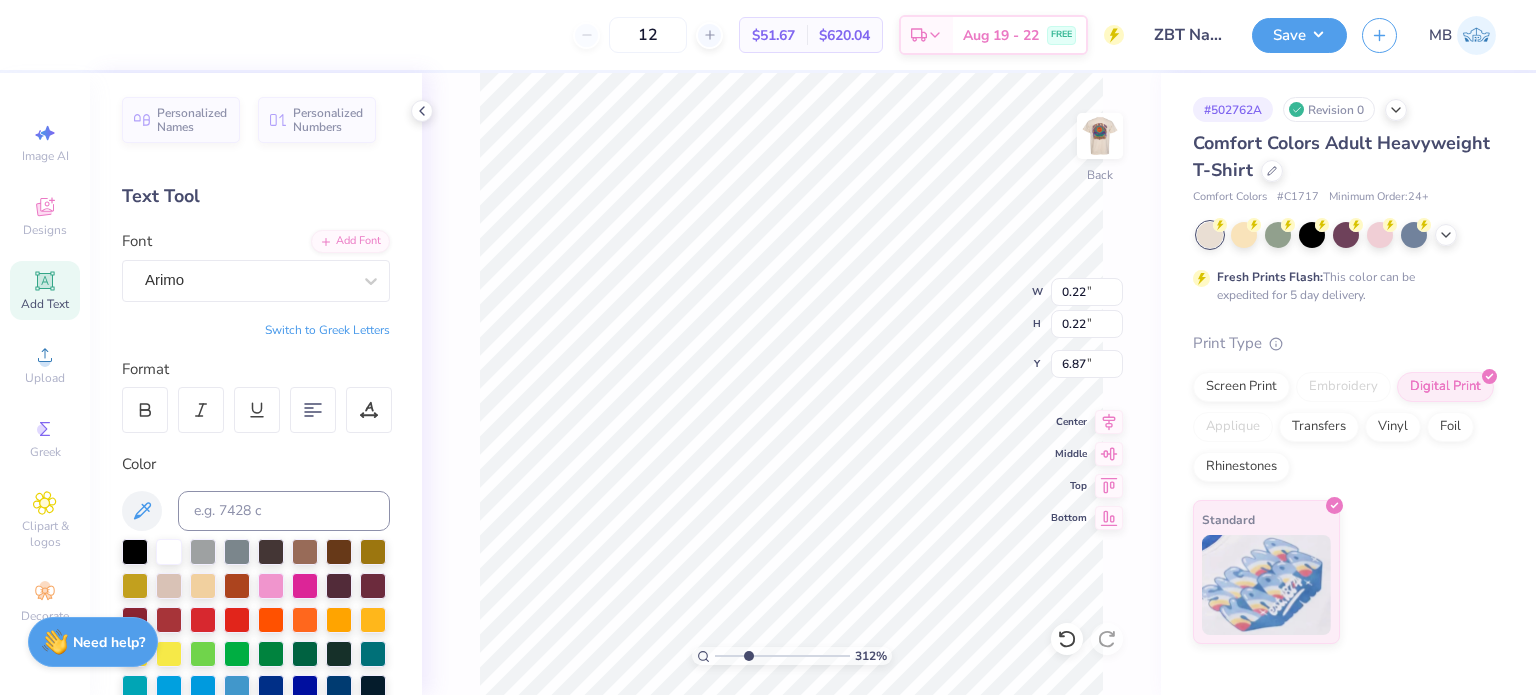 type on "4.90" 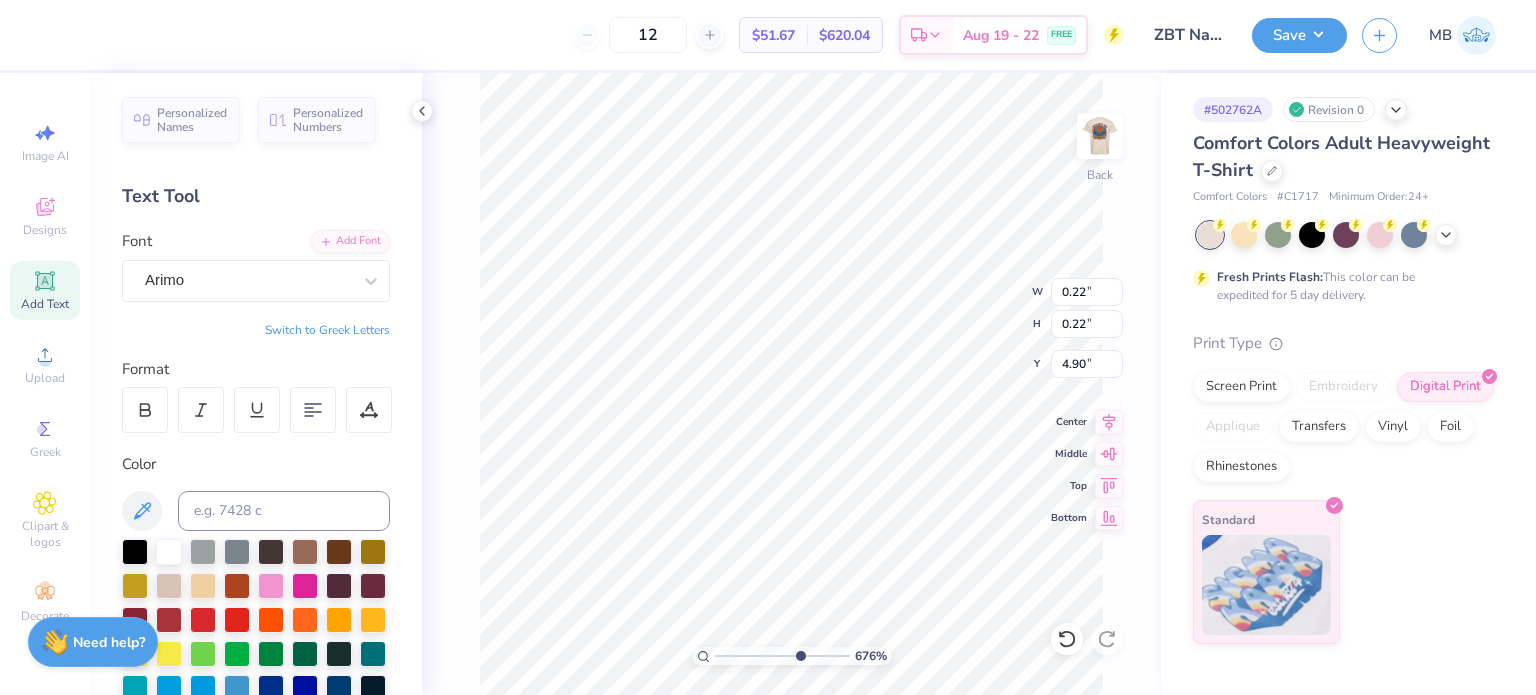 drag, startPoint x: 745, startPoint y: 649, endPoint x: 798, endPoint y: 640, distance: 53.75872 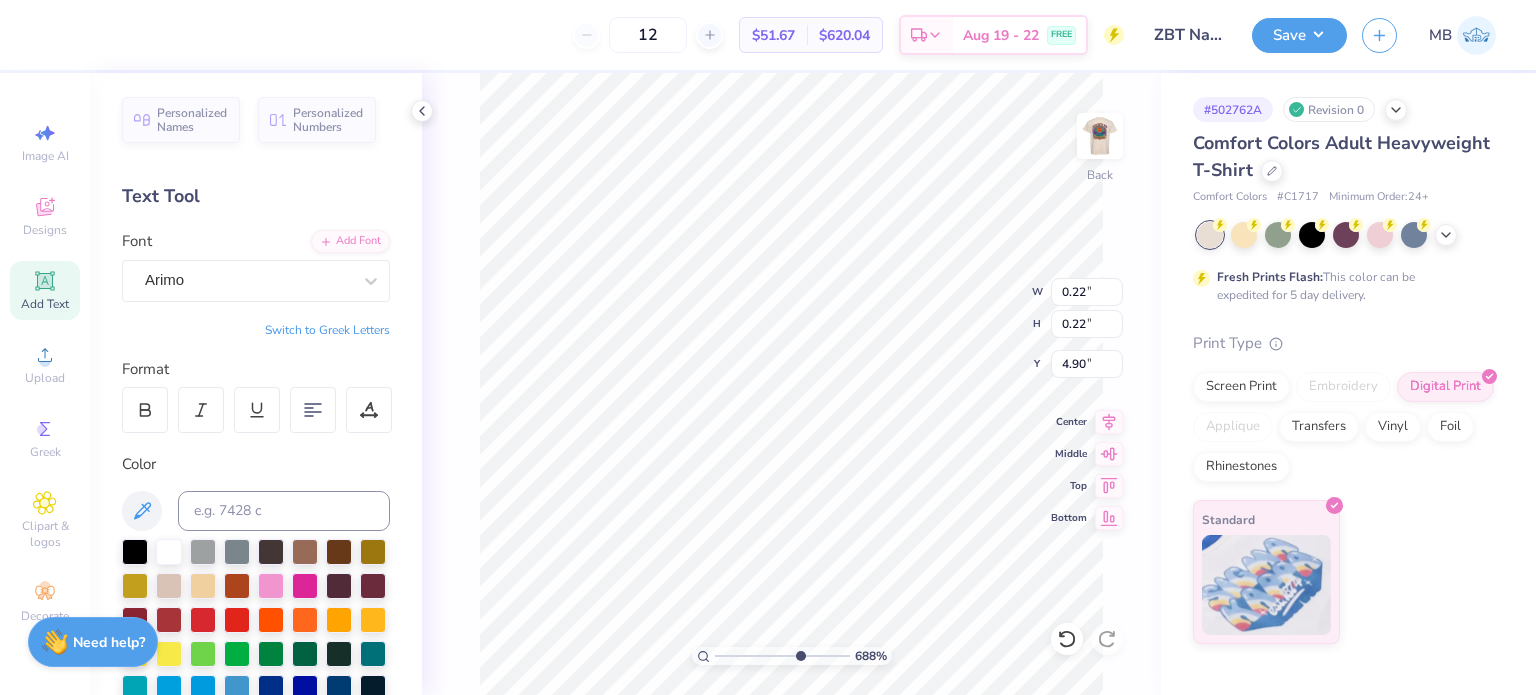type on "0.11" 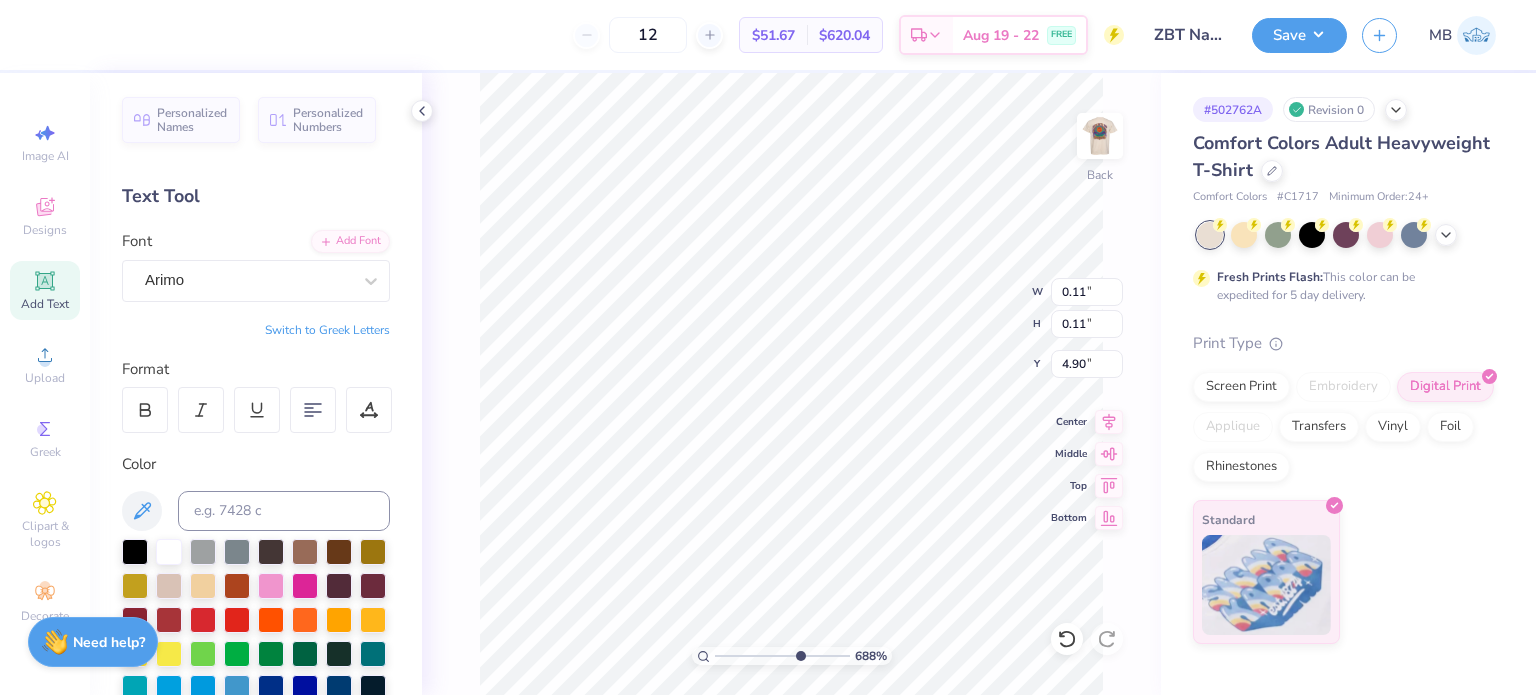 type on "3.34" 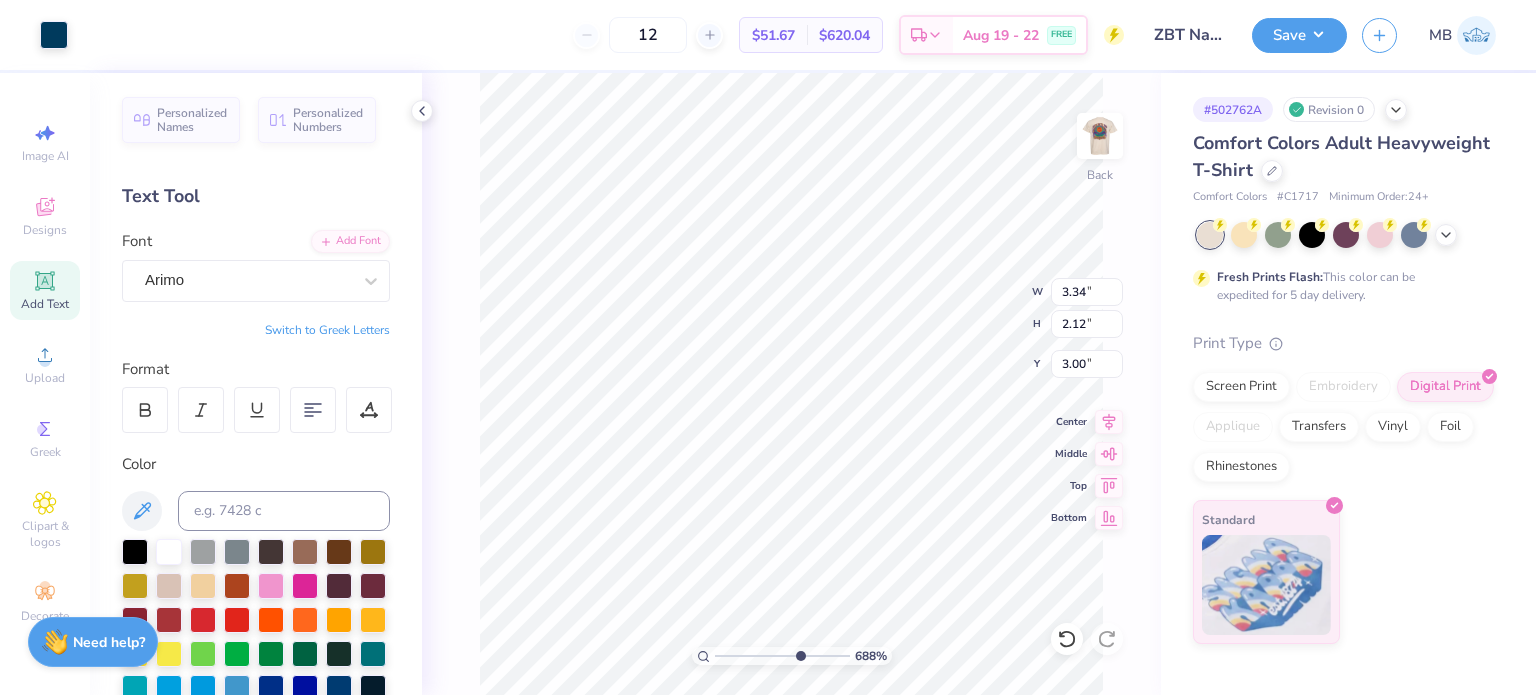 type on "0.11" 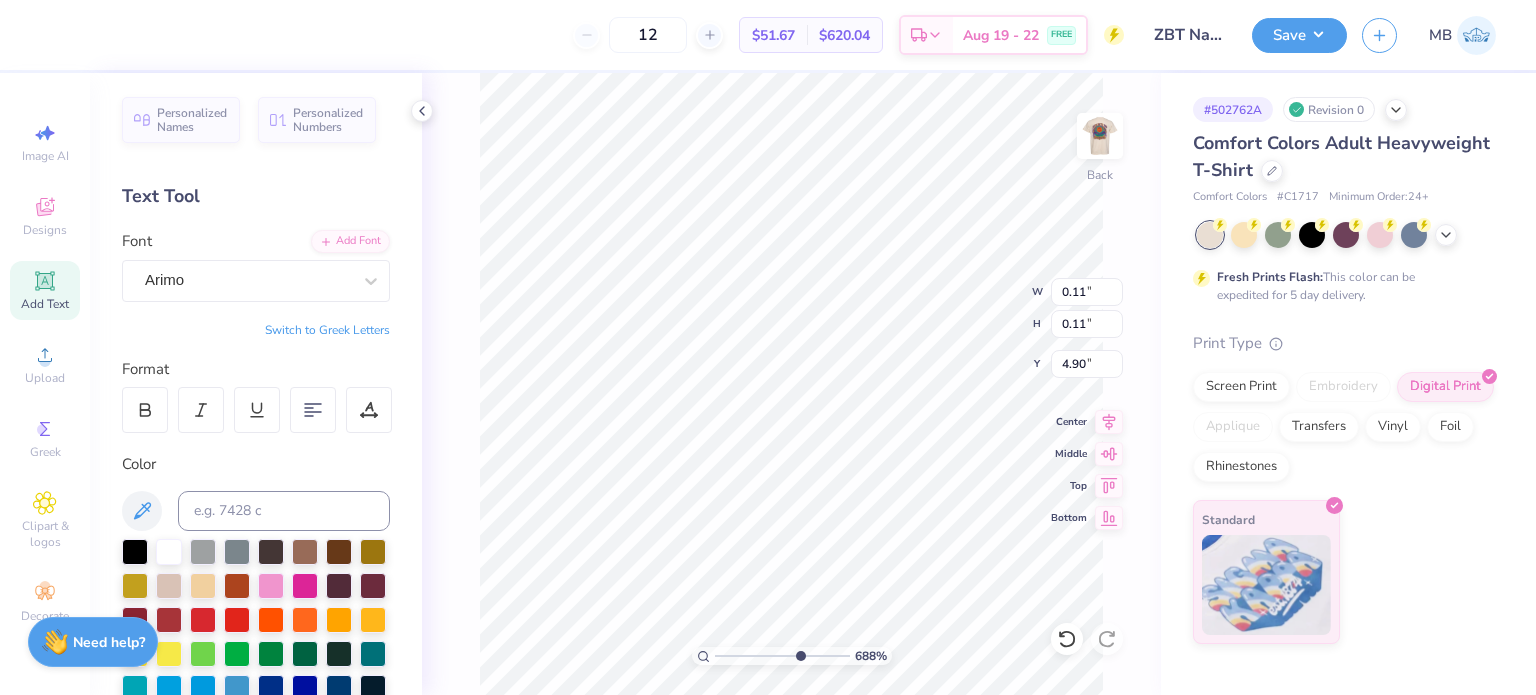 type on "4.88" 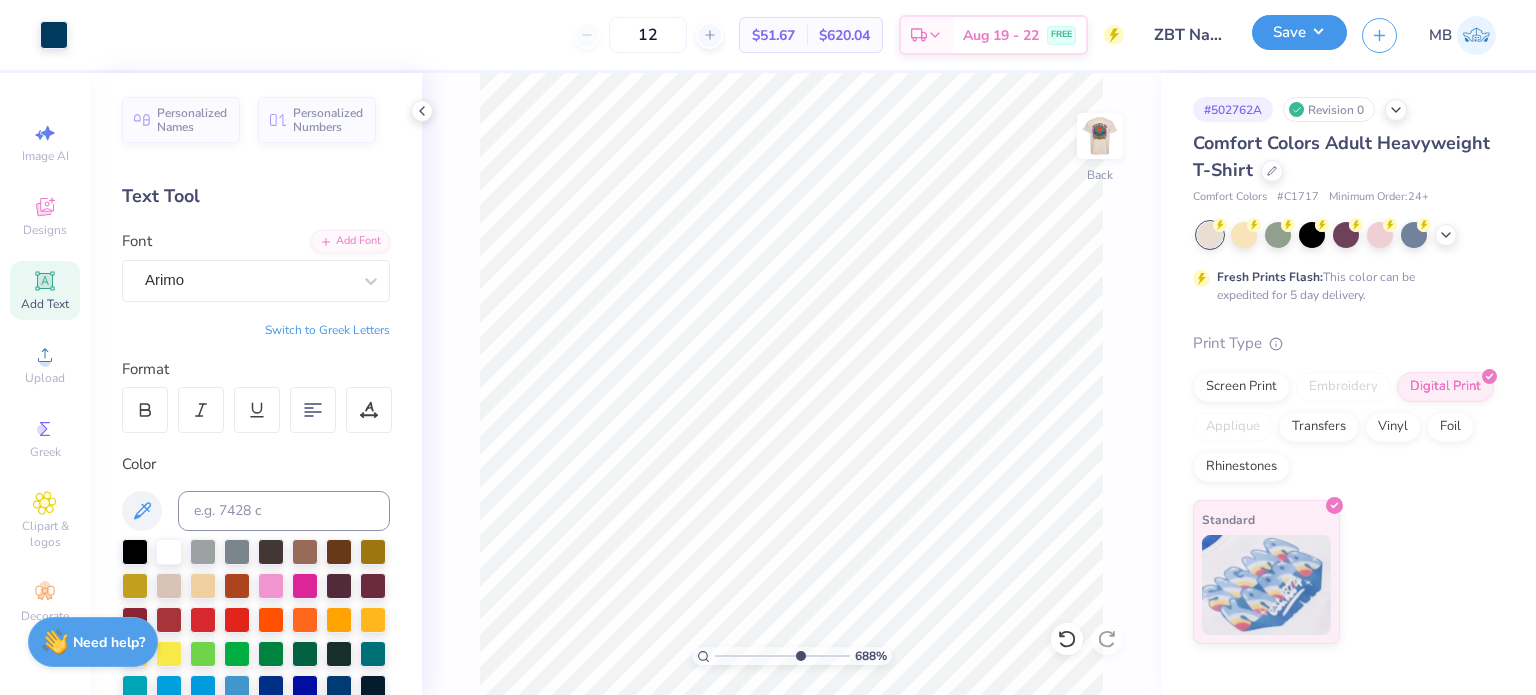 click on "Save" at bounding box center [1299, 32] 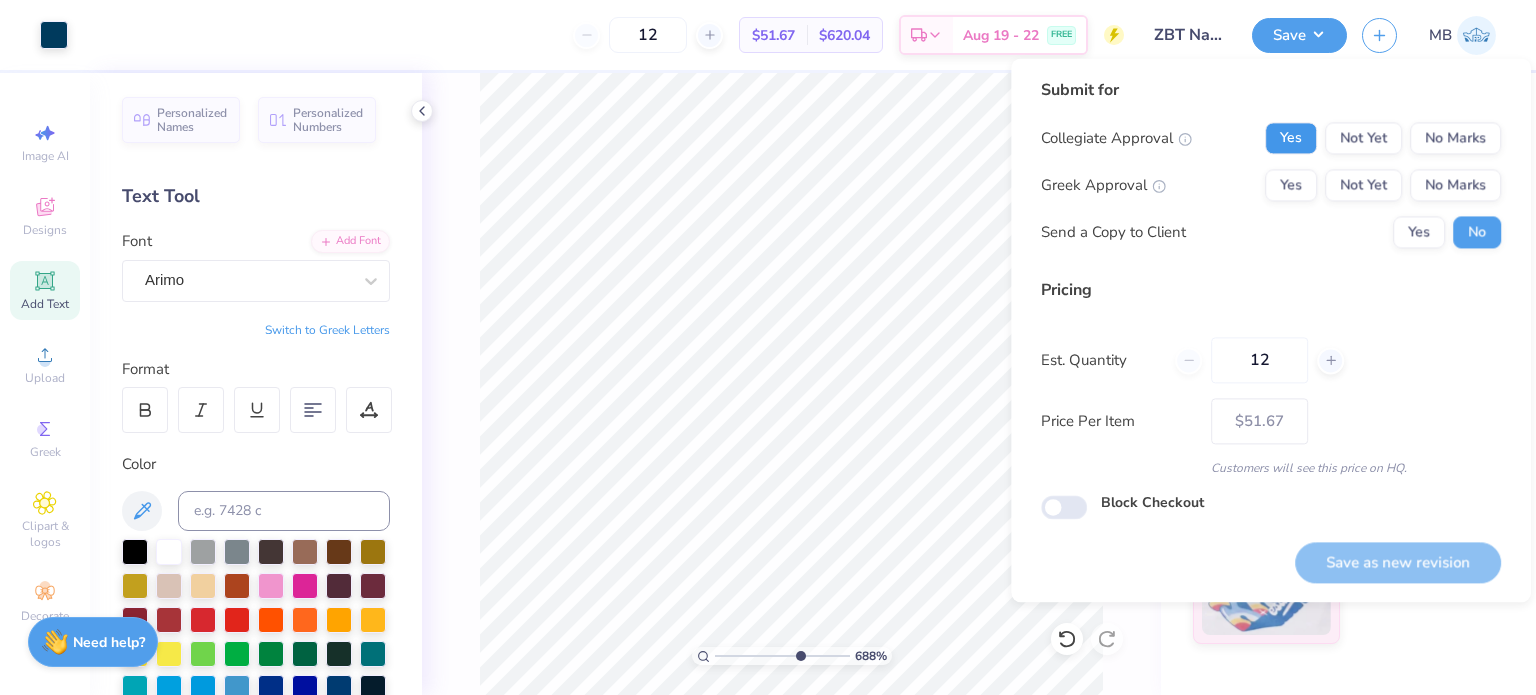 click on "Yes" at bounding box center [1291, 138] 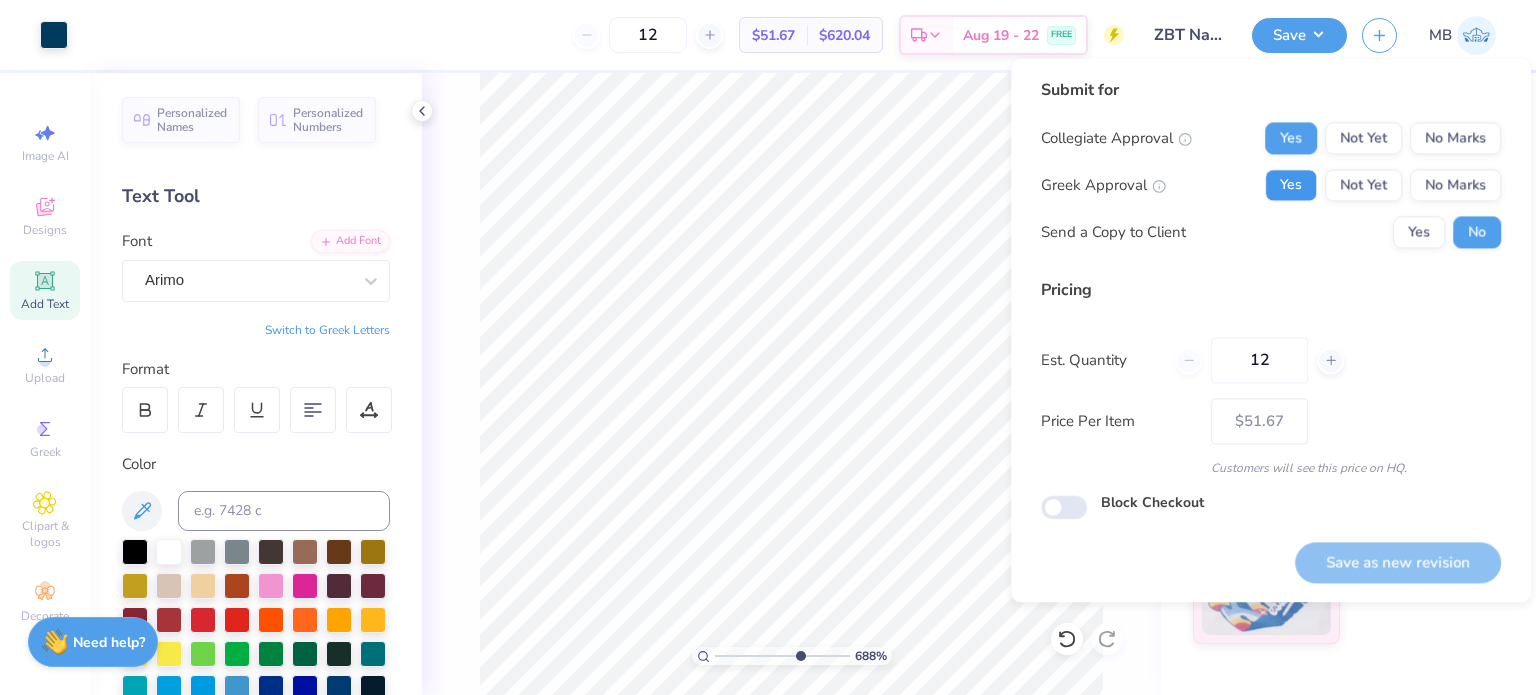 click on "Yes" at bounding box center (1291, 185) 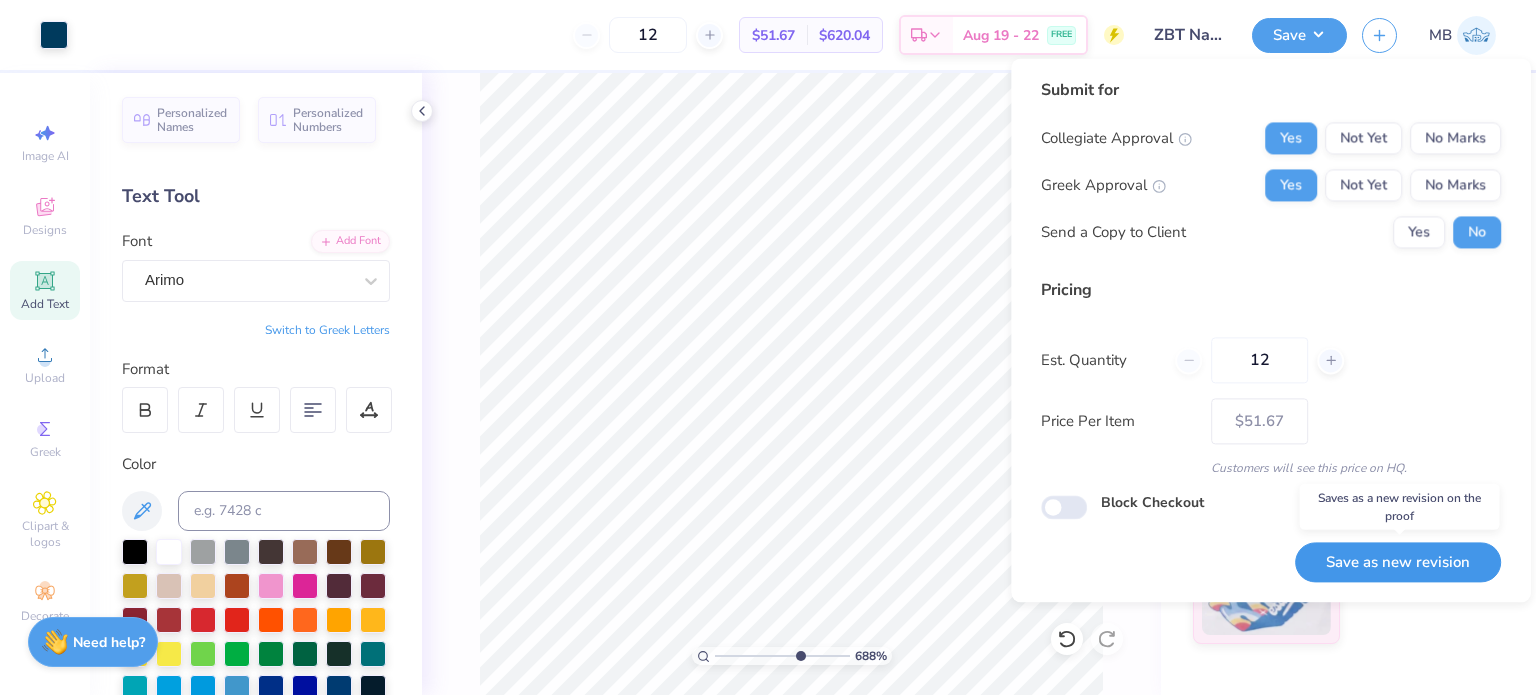 click on "Save as new revision" at bounding box center [1398, 562] 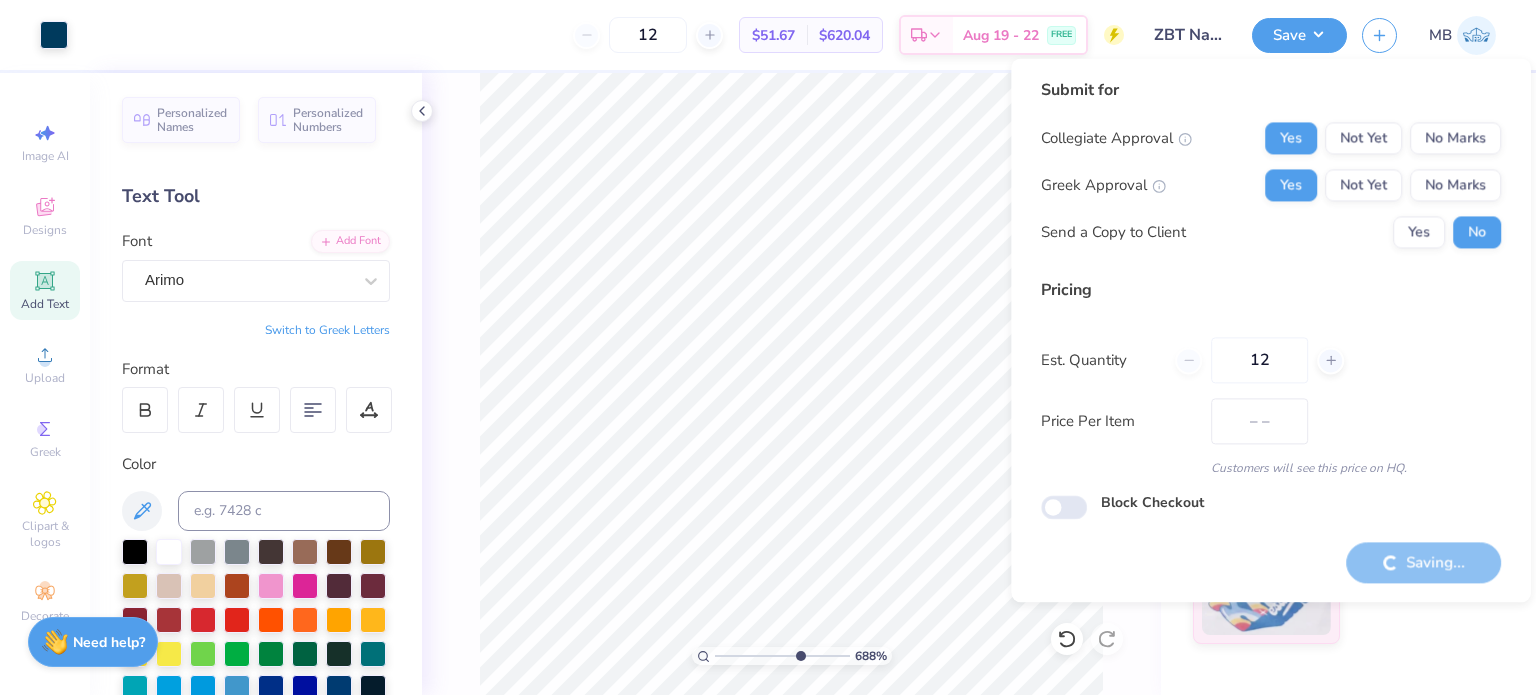 type on "$51.67" 